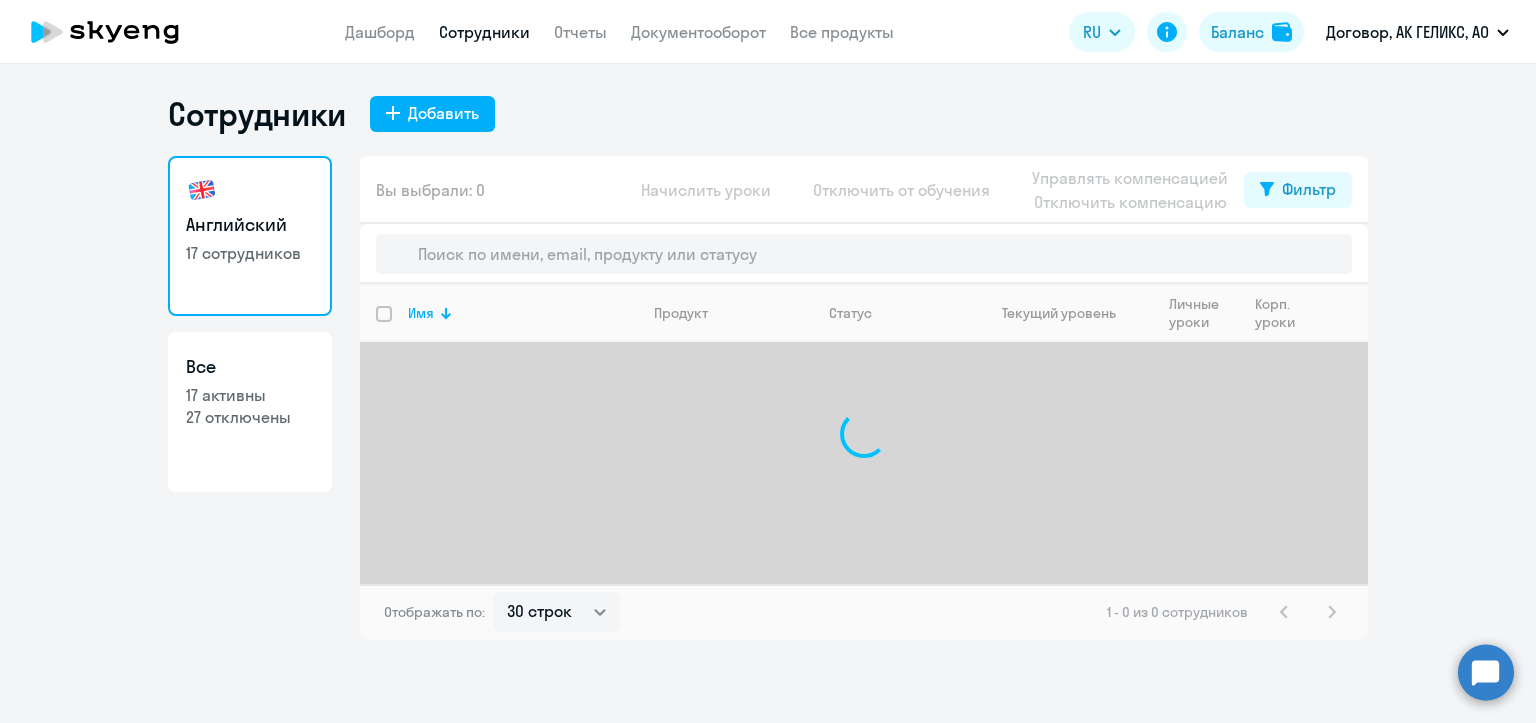 select on "30" 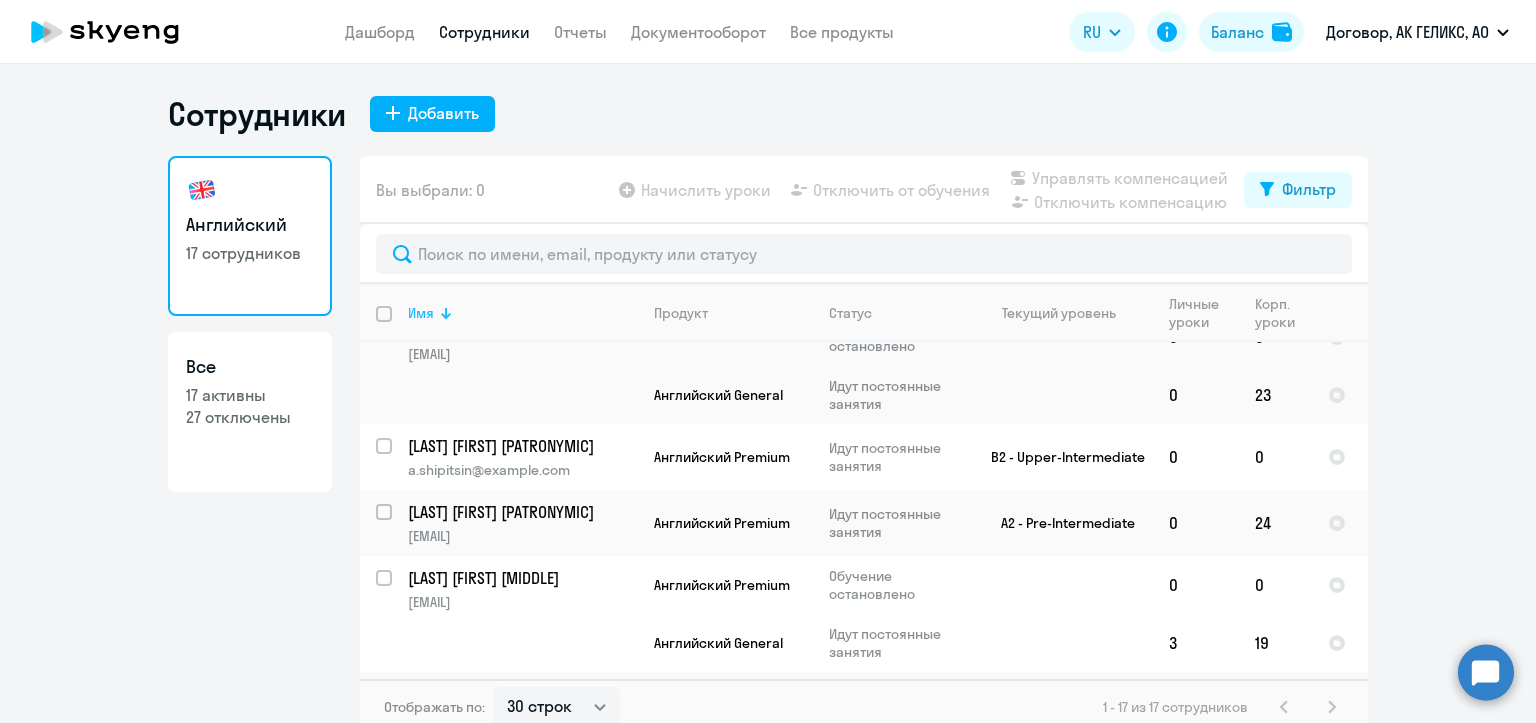 scroll, scrollTop: 0, scrollLeft: 0, axis: both 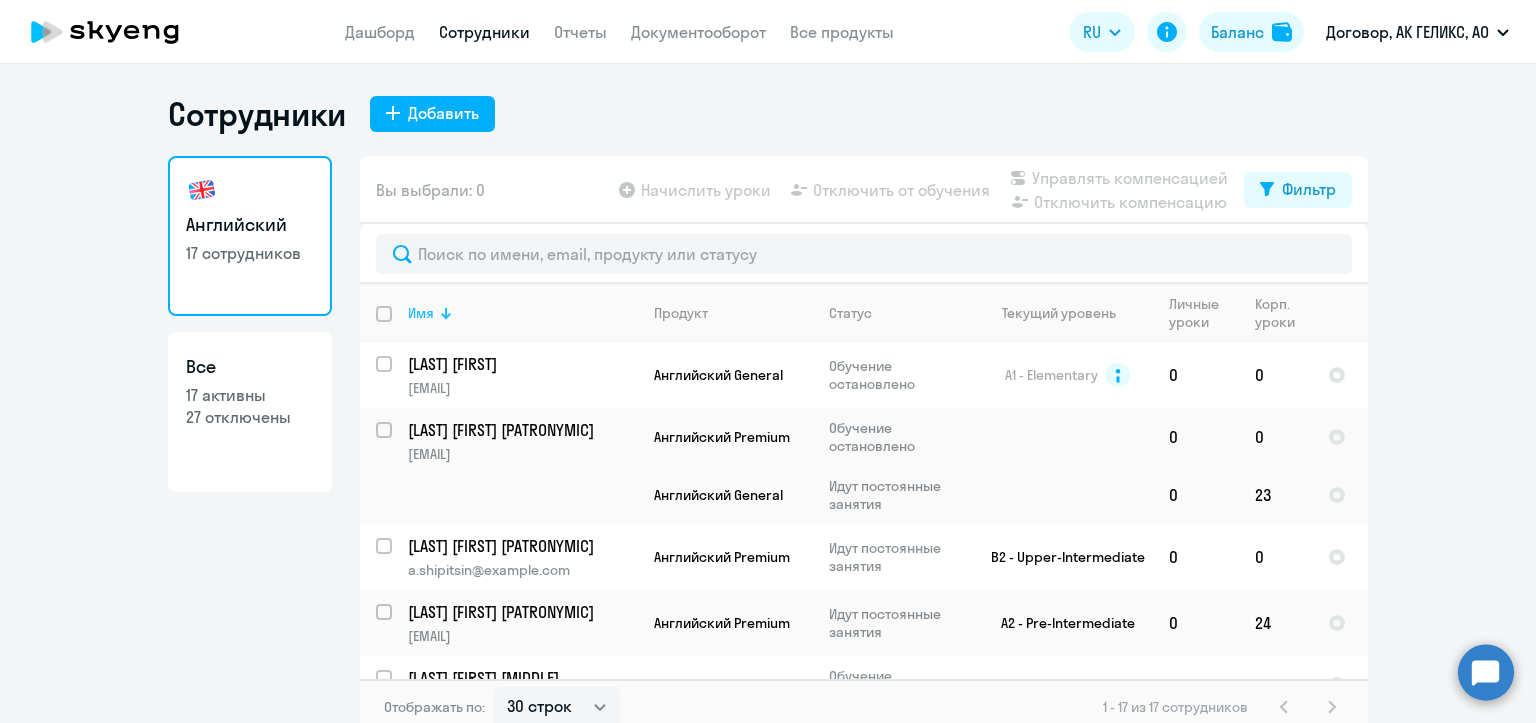 click on "Имя" 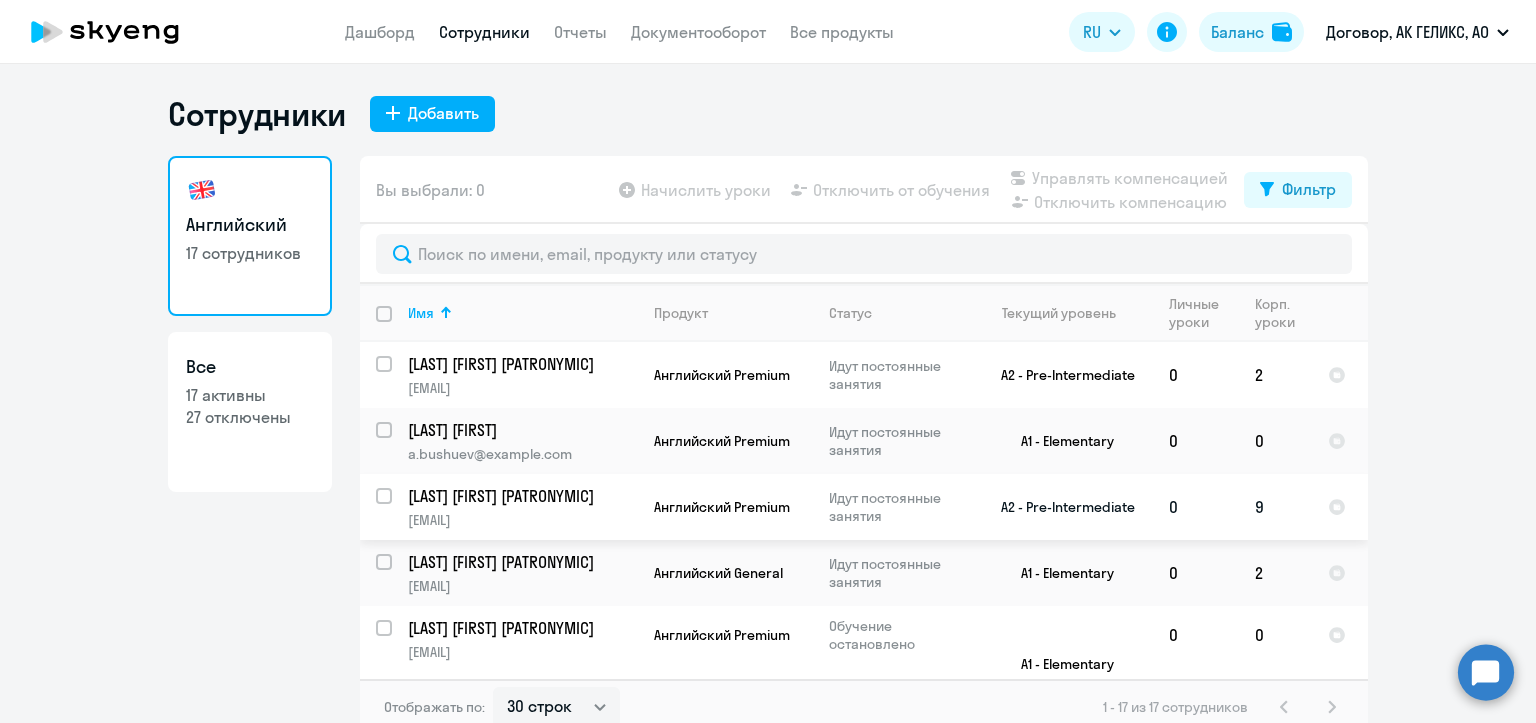 click on "[EMAIL]" 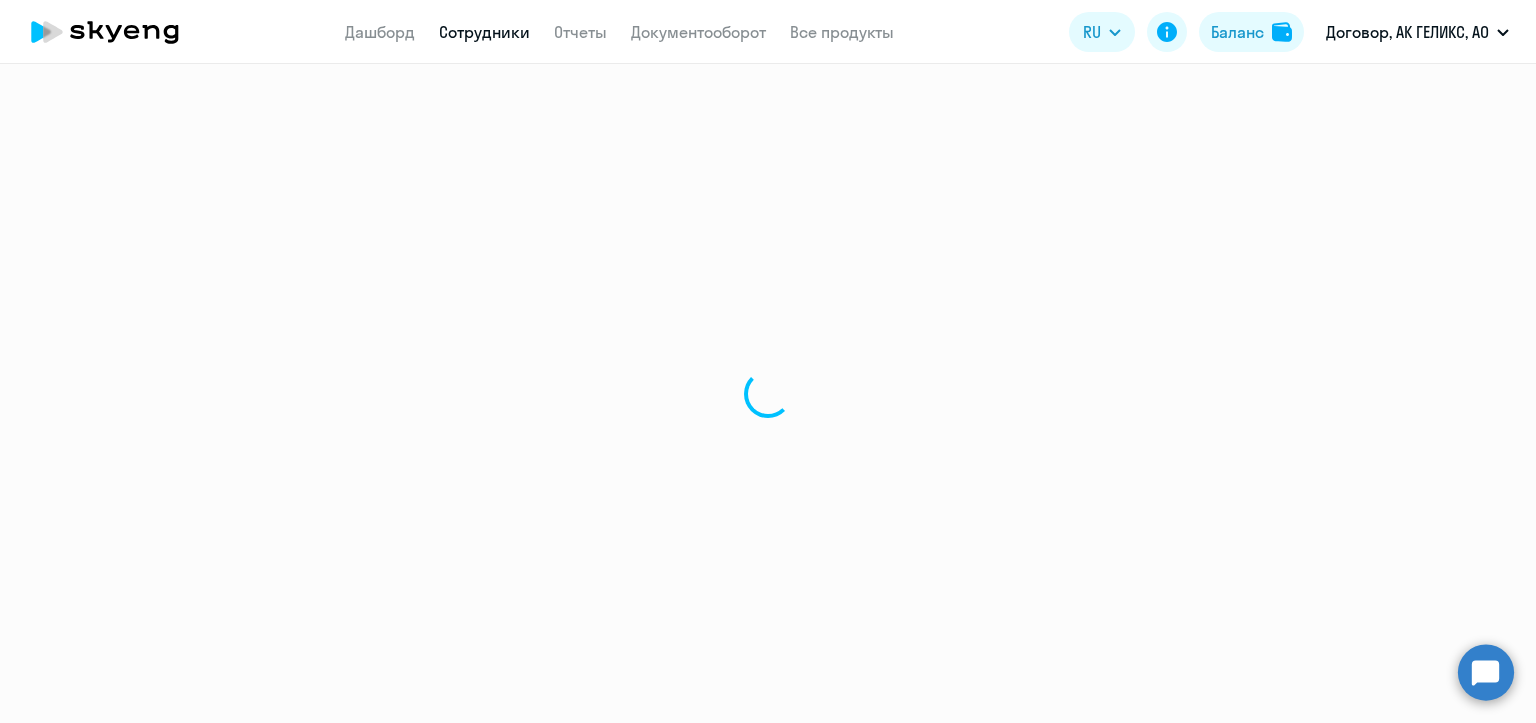 select on "english" 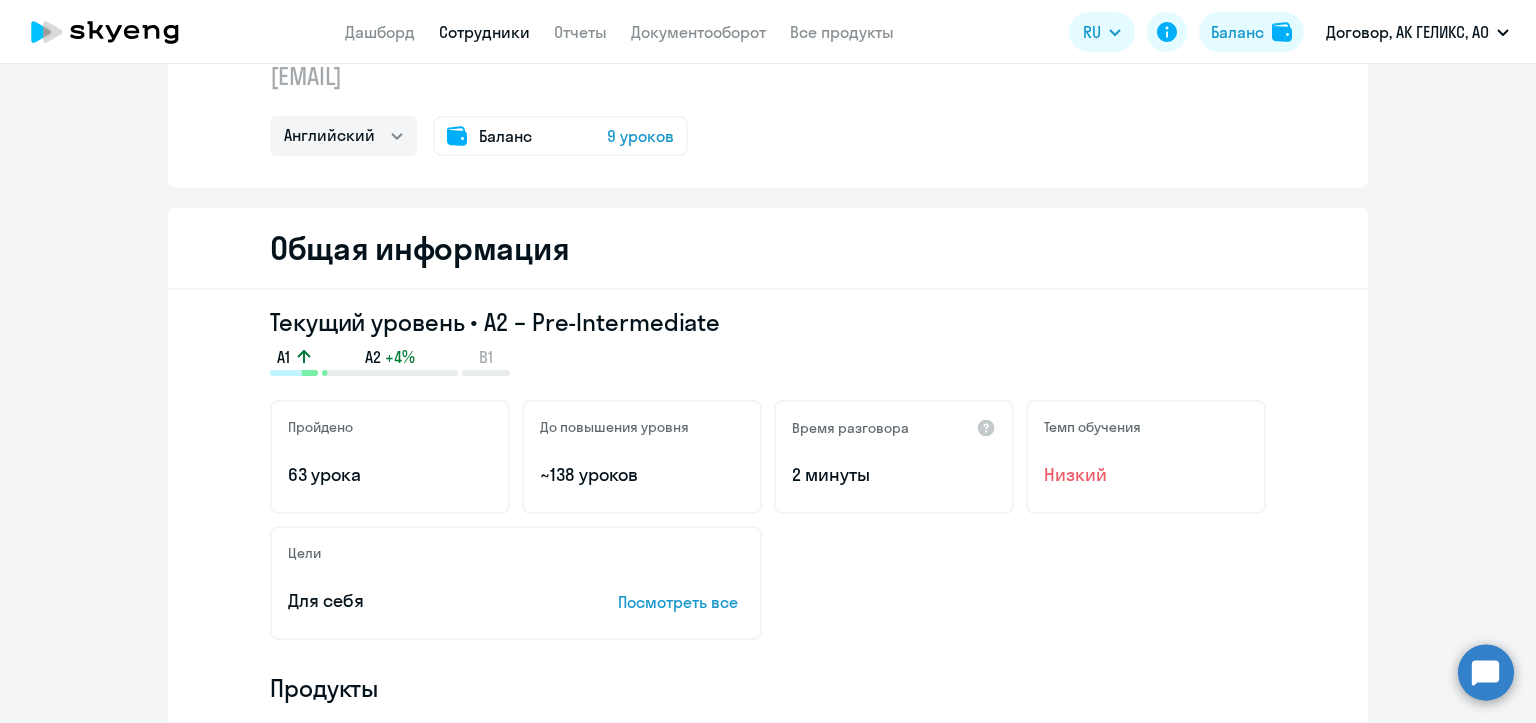 scroll, scrollTop: 0, scrollLeft: 0, axis: both 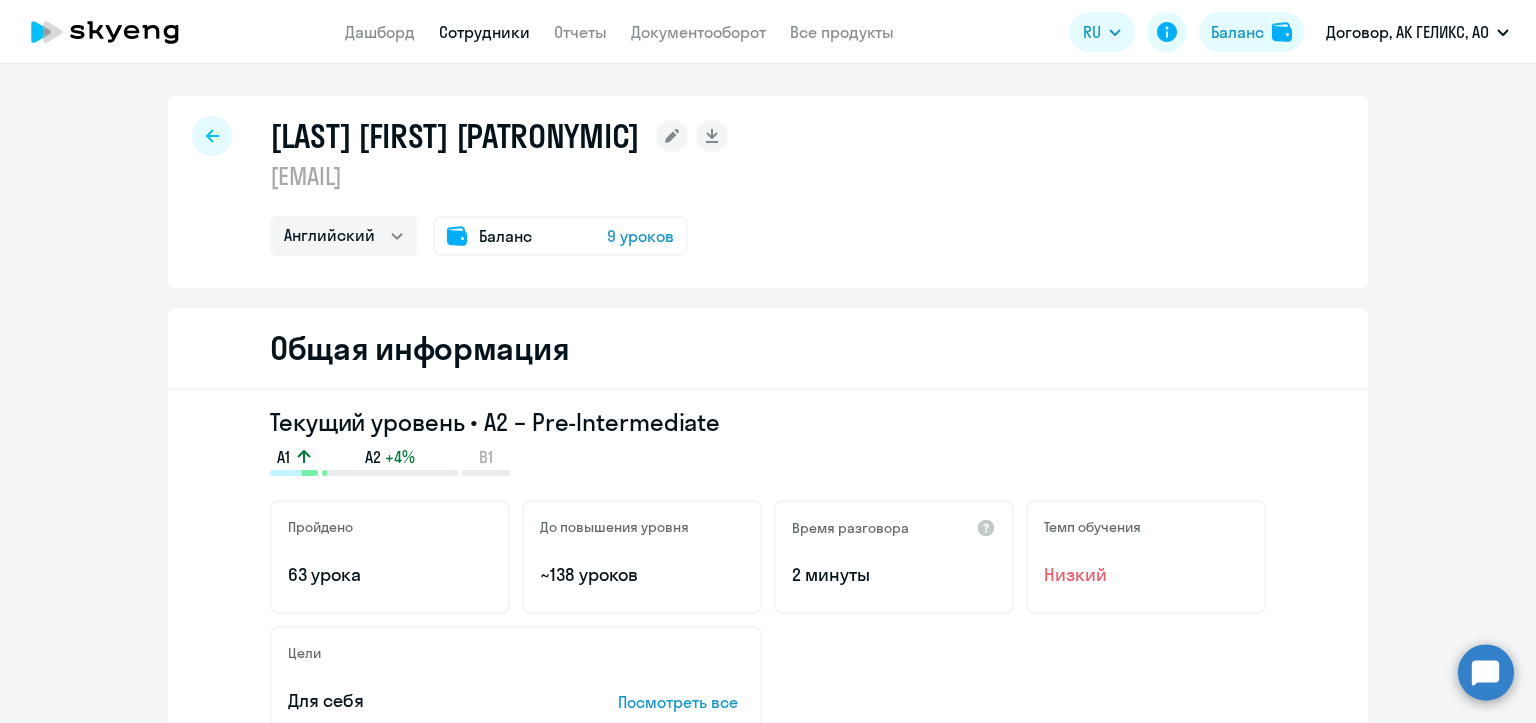 click on "Общая информация" 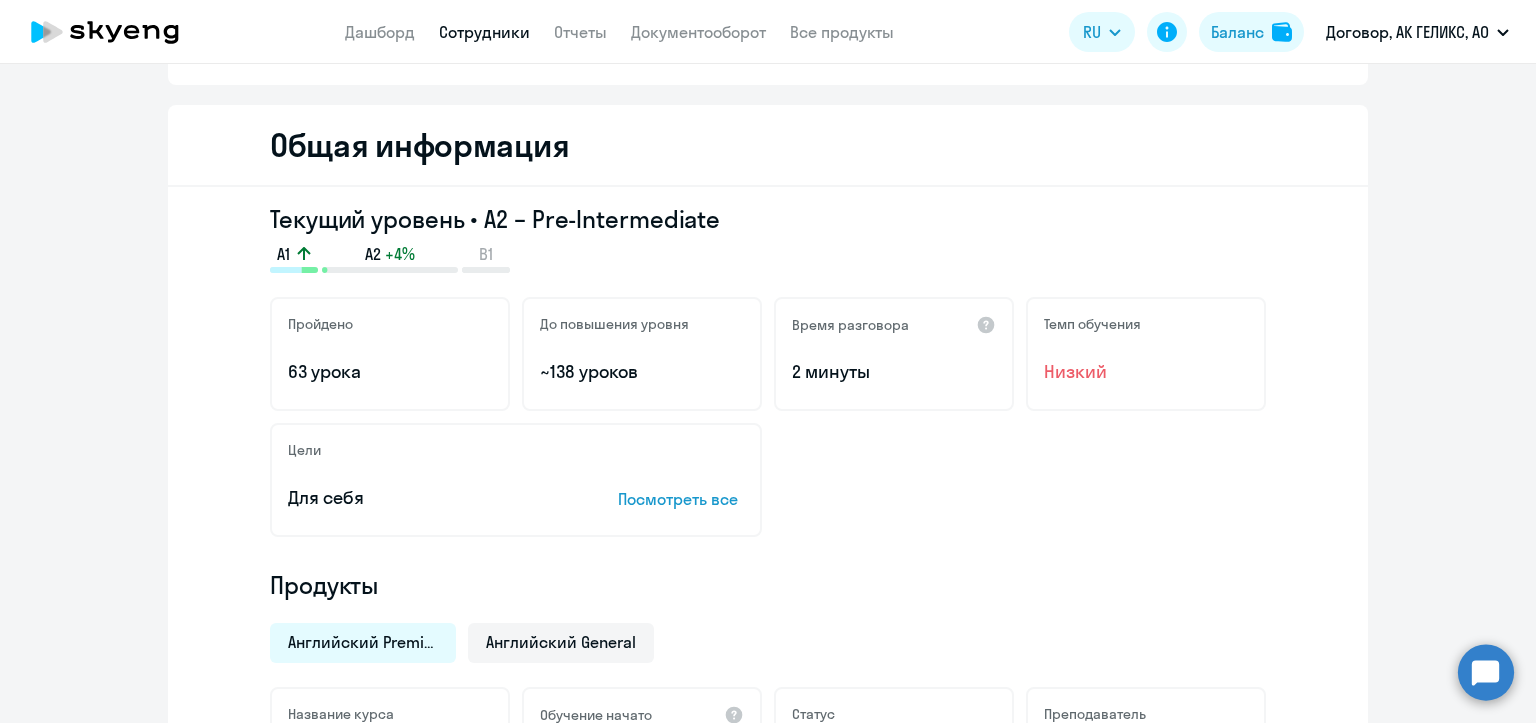 scroll, scrollTop: 0, scrollLeft: 0, axis: both 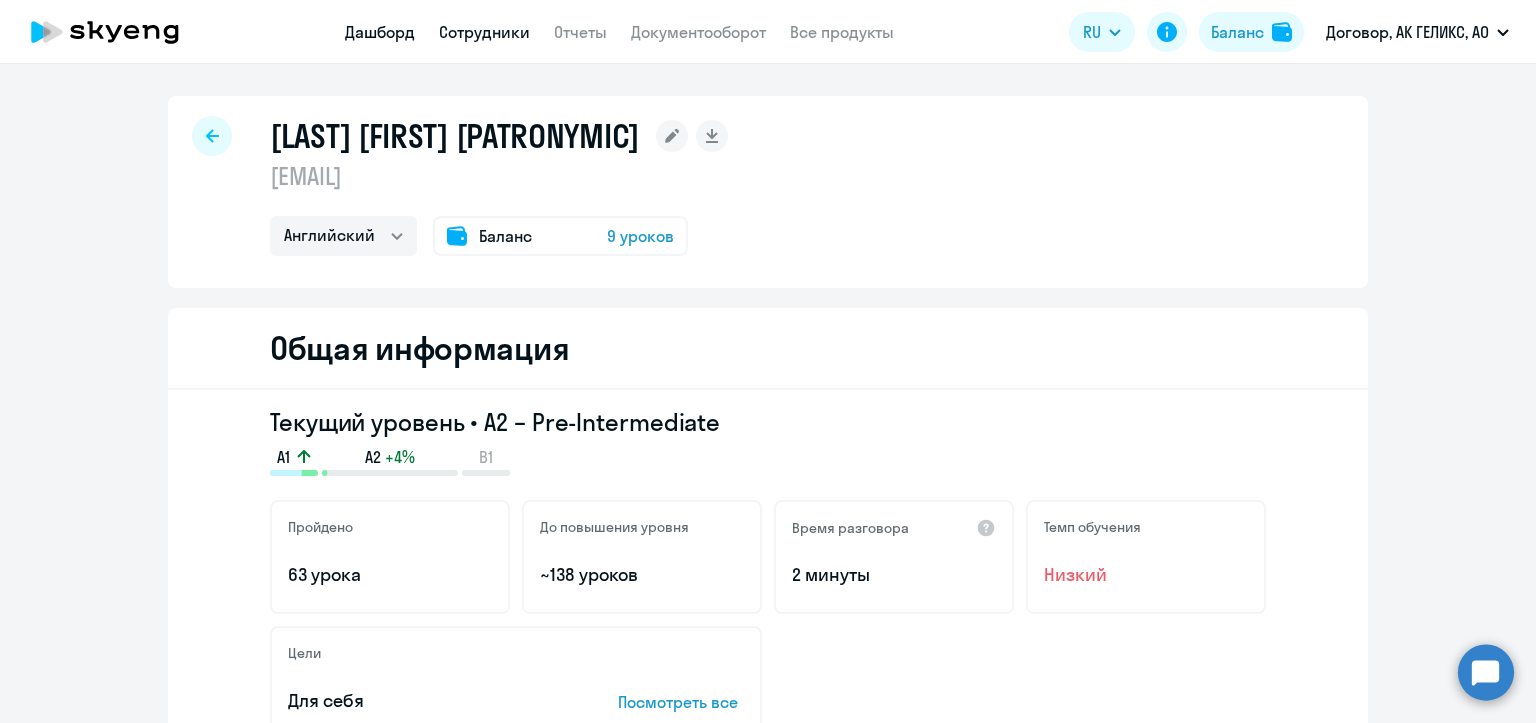 click on "Дашборд" at bounding box center [380, 32] 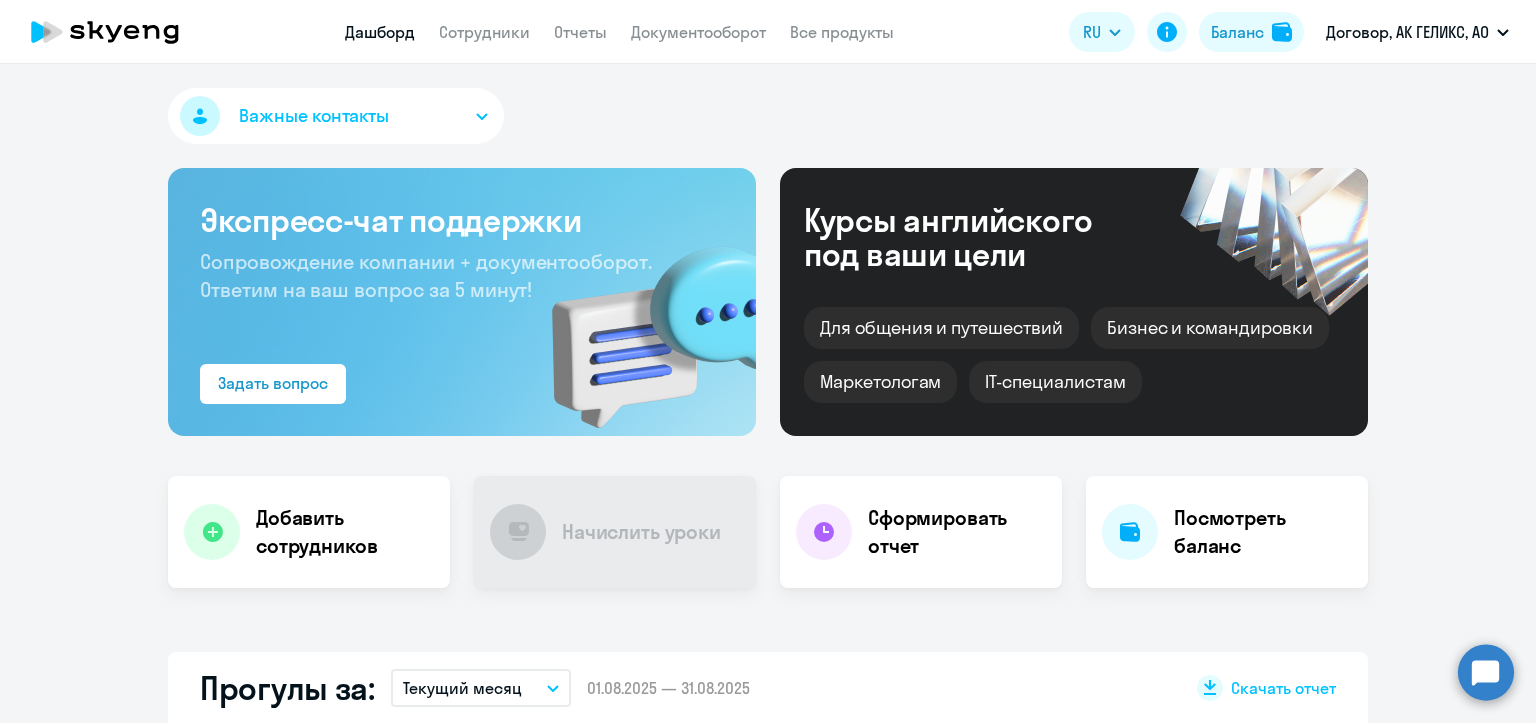 select on "30" 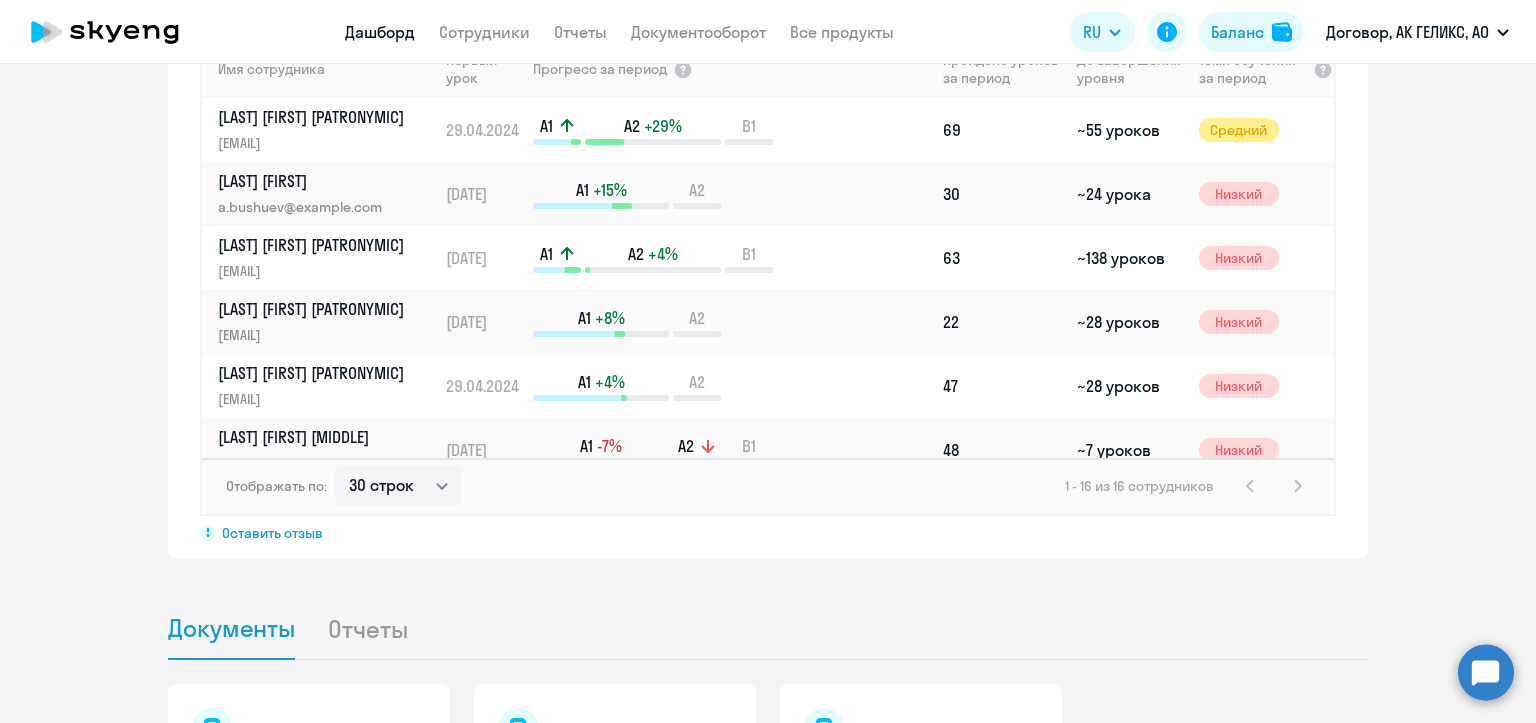 scroll, scrollTop: 1100, scrollLeft: 0, axis: vertical 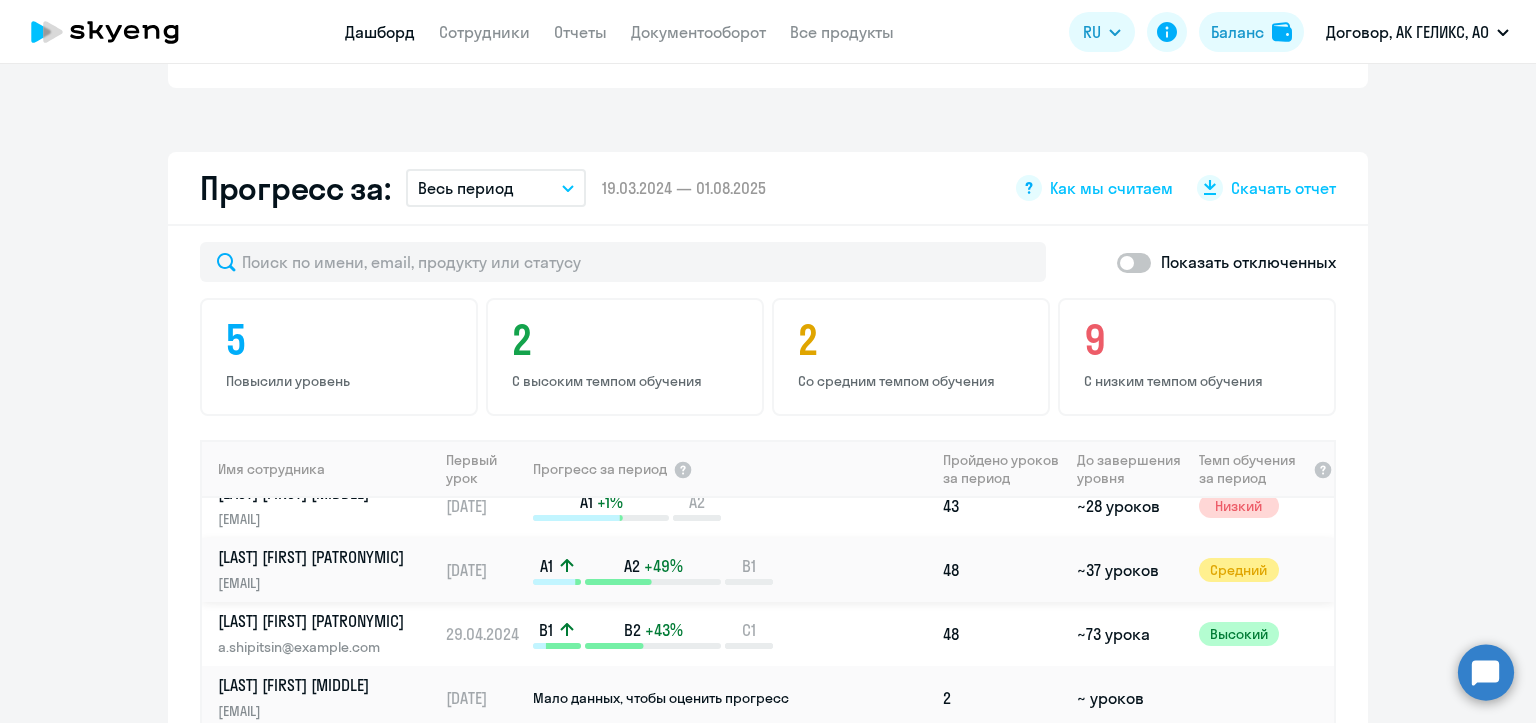 click on "[EMAIL]" 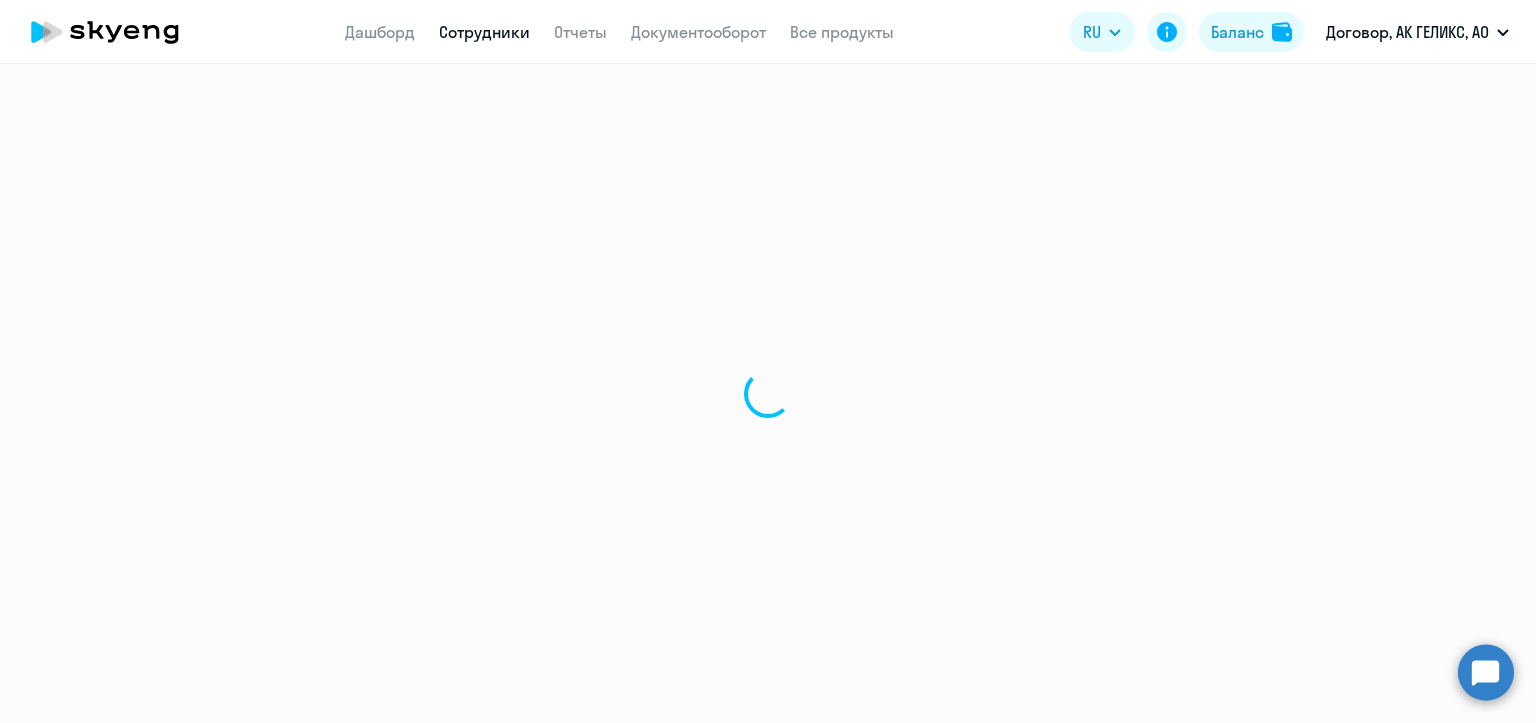 select on "english" 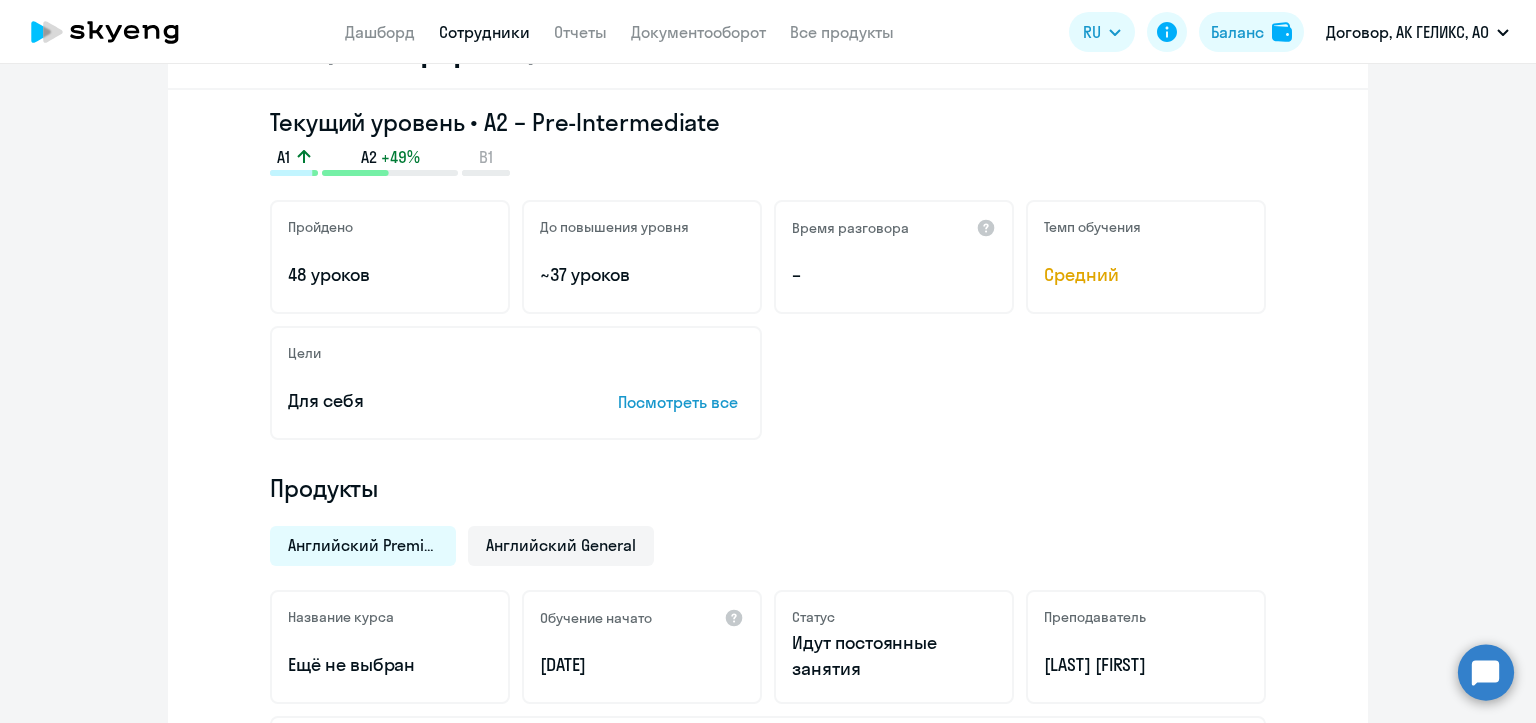 scroll, scrollTop: 0, scrollLeft: 0, axis: both 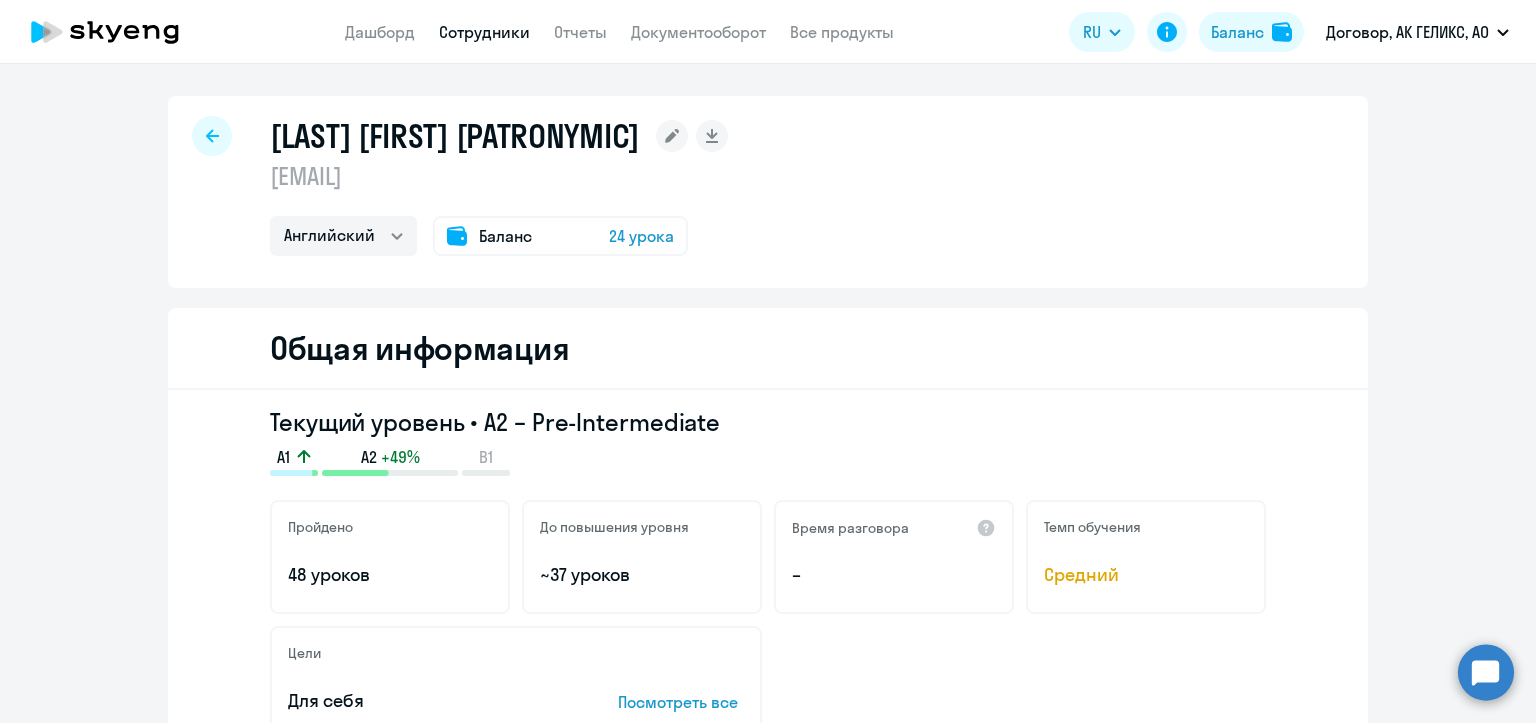 click 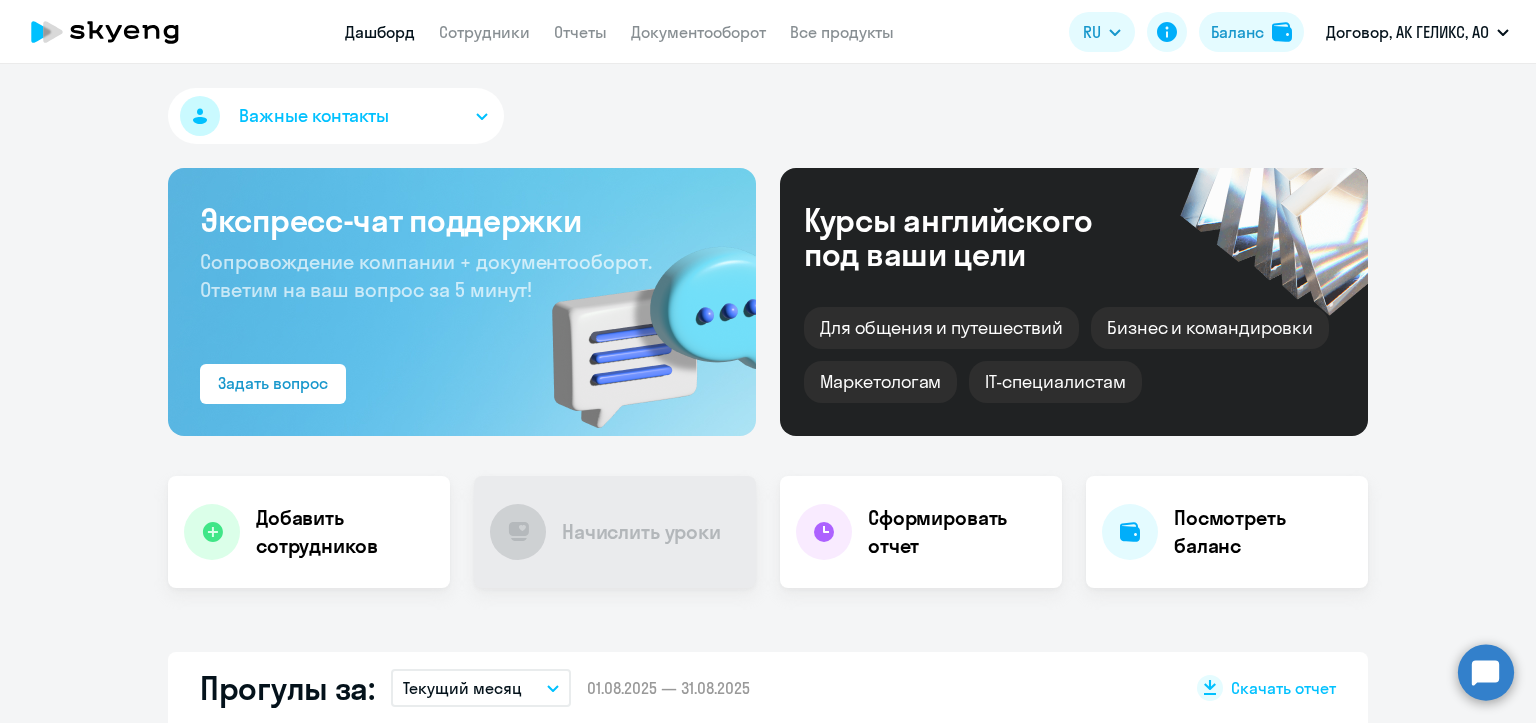 select on "30" 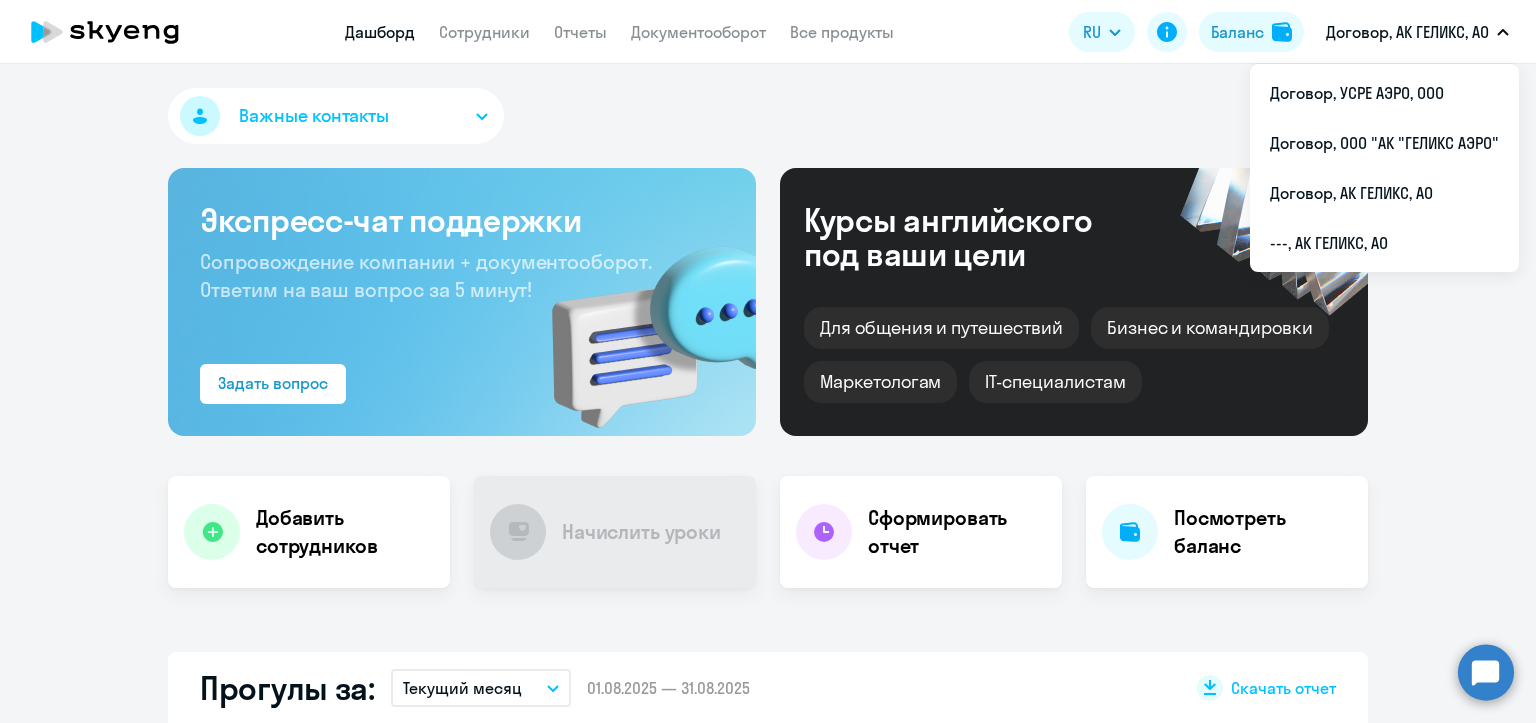 click on "Договор, АК ГЕЛИКС, АО" at bounding box center (1407, 32) 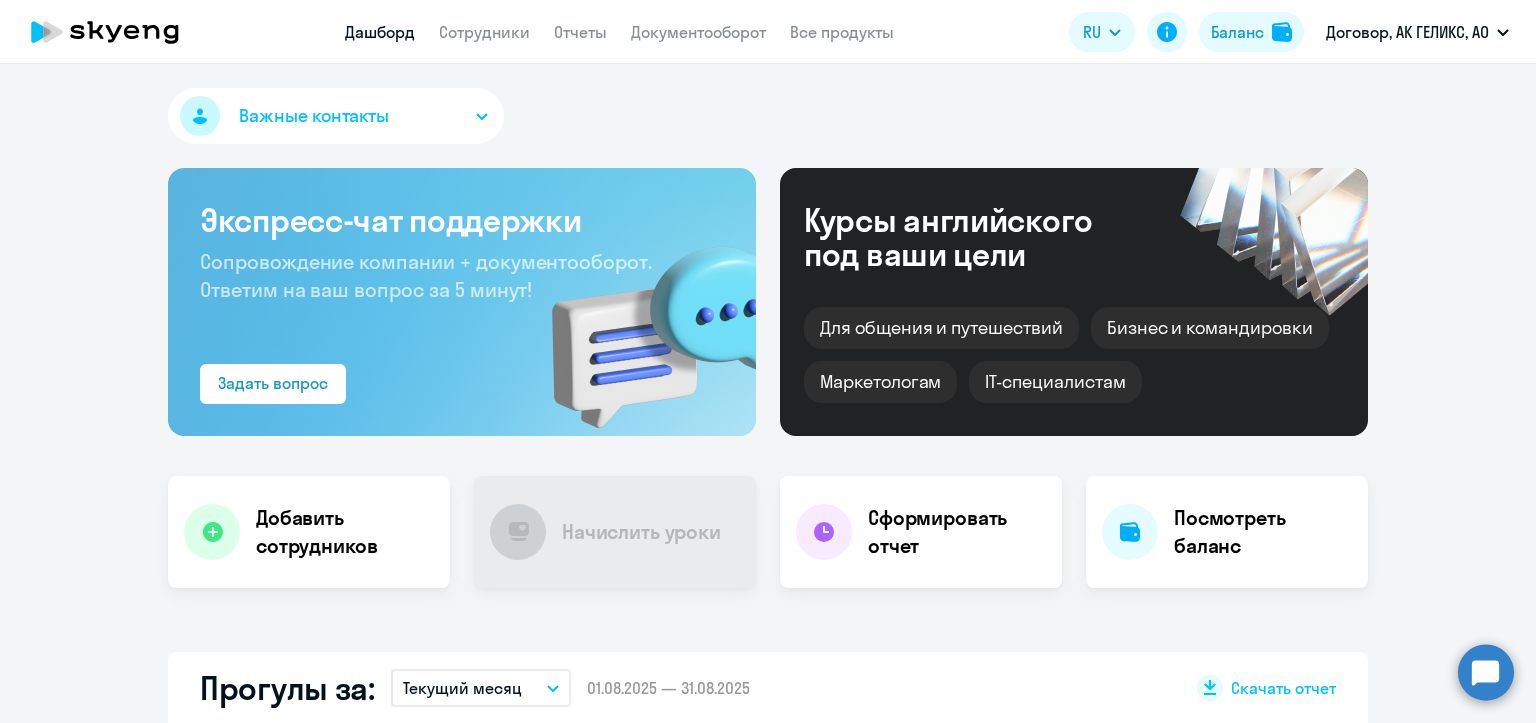 click on "Договор, АК ГЕЛИКС, АО" at bounding box center (1407, 32) 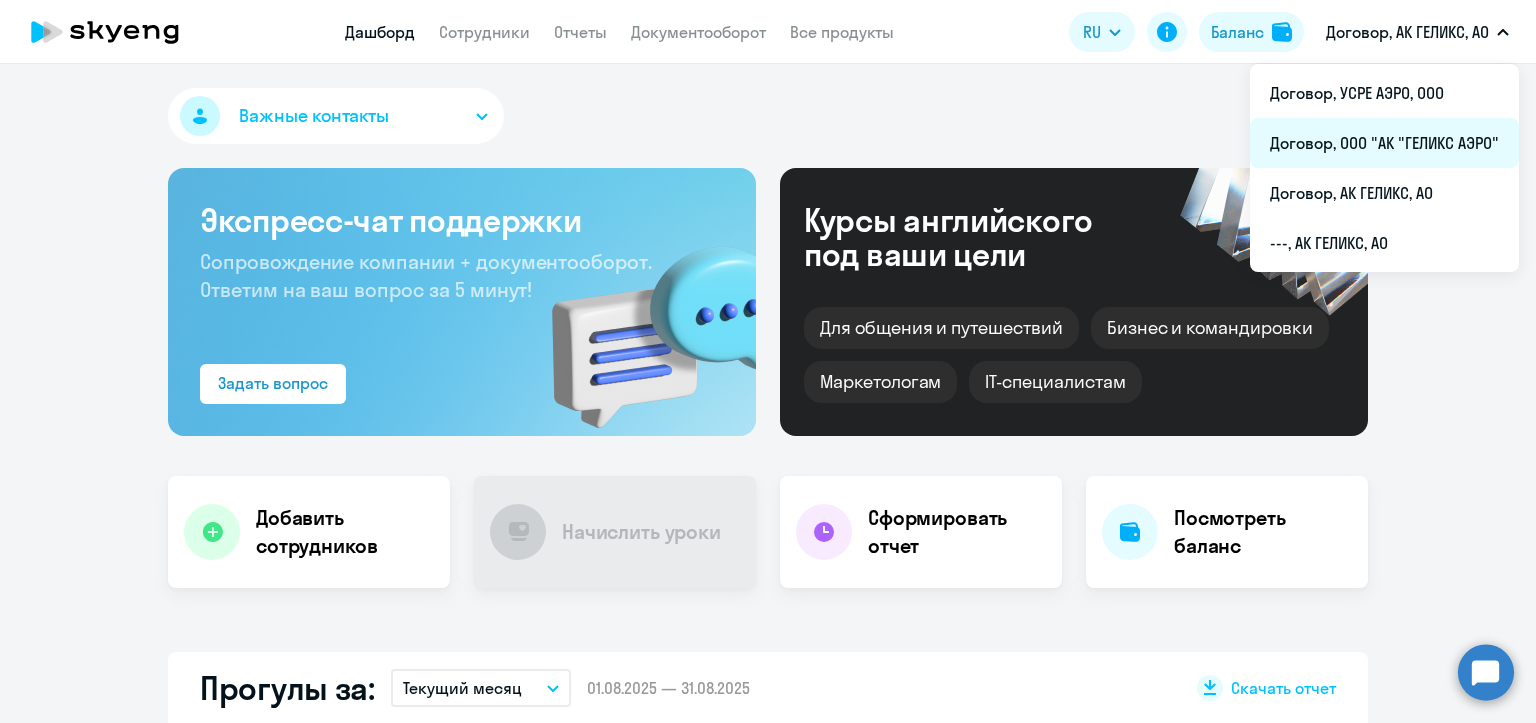 click on "Договор, ООО "АК "ГЕЛИКС АЭРО"" at bounding box center (1384, 143) 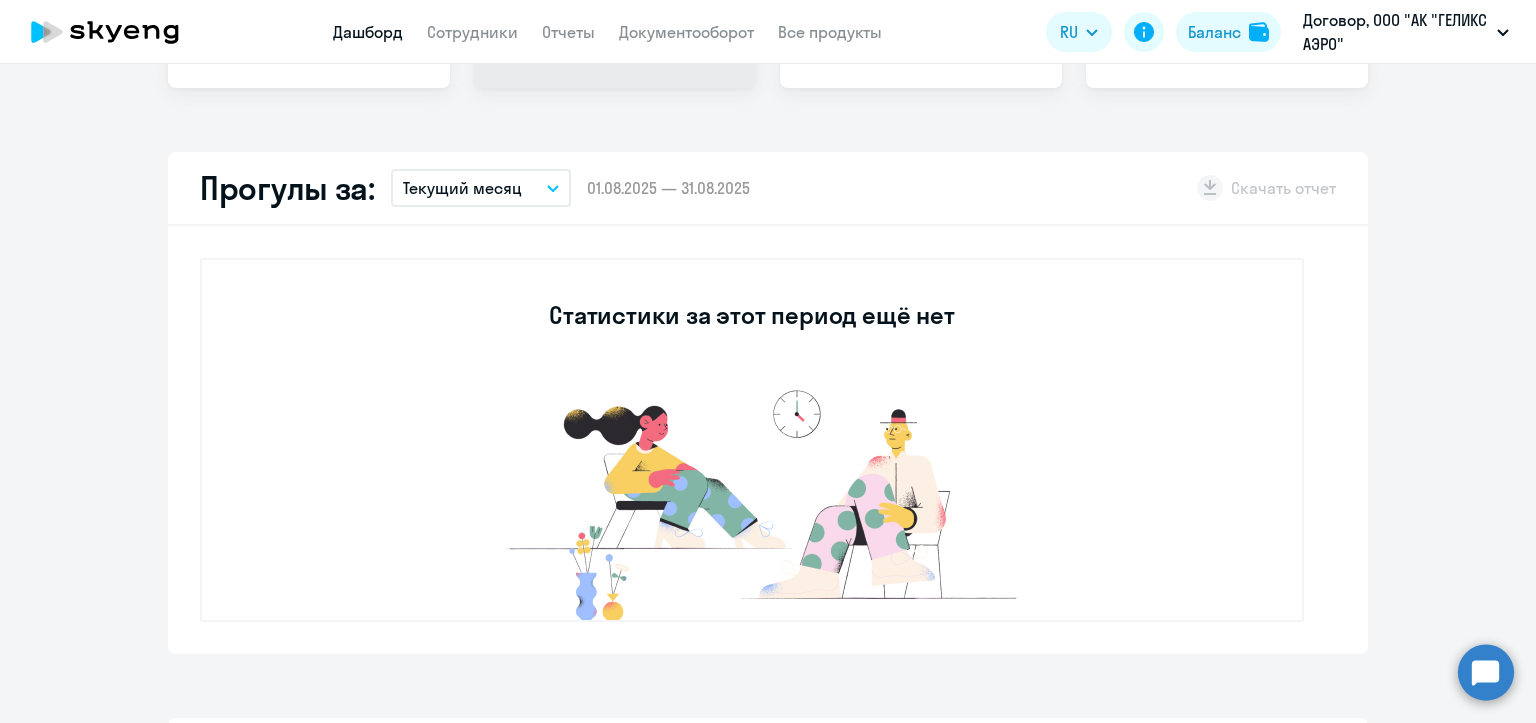 scroll, scrollTop: 800, scrollLeft: 0, axis: vertical 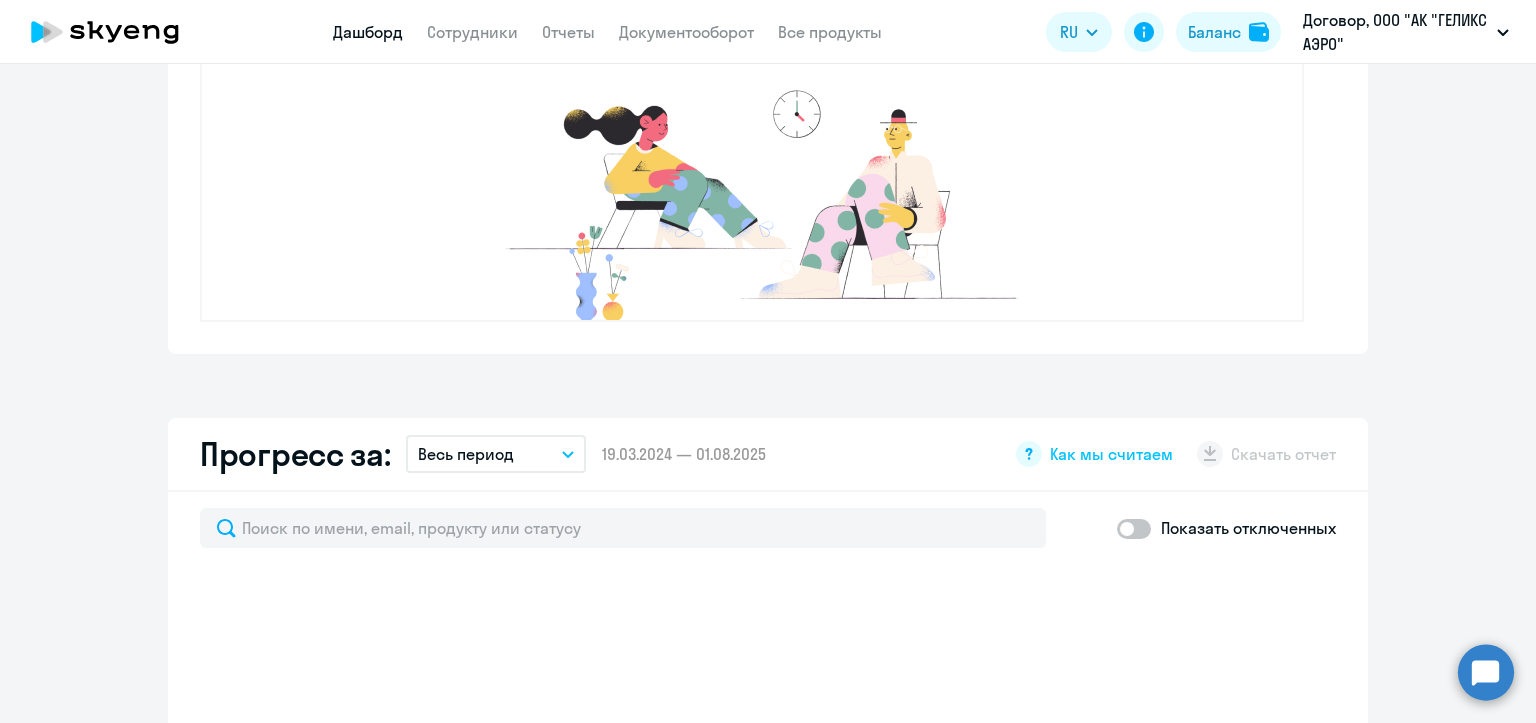 select on "30" 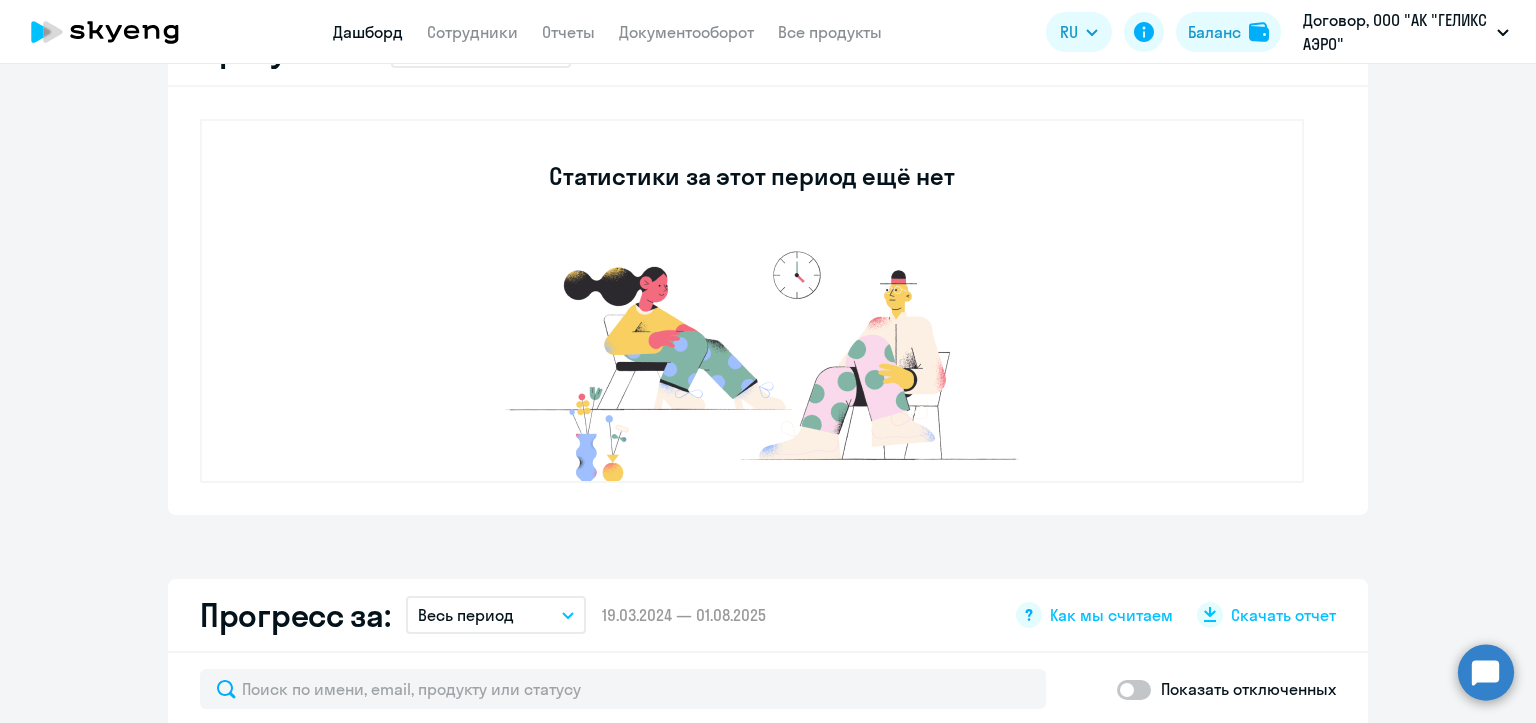 scroll, scrollTop: 39, scrollLeft: 0, axis: vertical 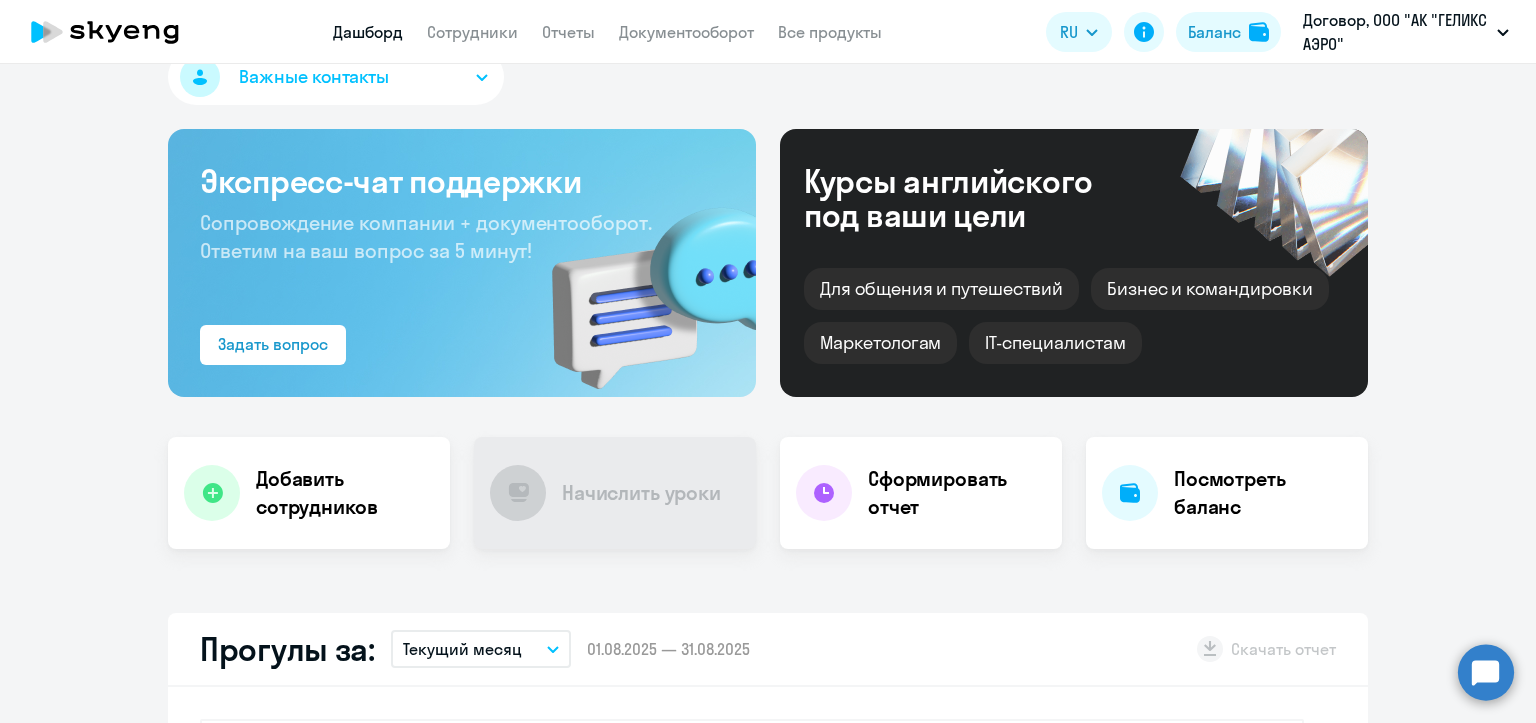 click on "Дашборд
Сотрудники
Отчеты
Документооборот
Все продукты
Дашборд Сотрудники Отчеты Документооборот Все продукты  RU
Баланс   Договор, ООО "[COMPANY_NAME]"
Договор, УСРЕ АЭРО, ООО   Договор, ООО "[COMPANY_NAME]"   Договор, АК ГЕЛИКС, АО   ---, АК ГЕЛИКС, АО" at bounding box center (768, 32) 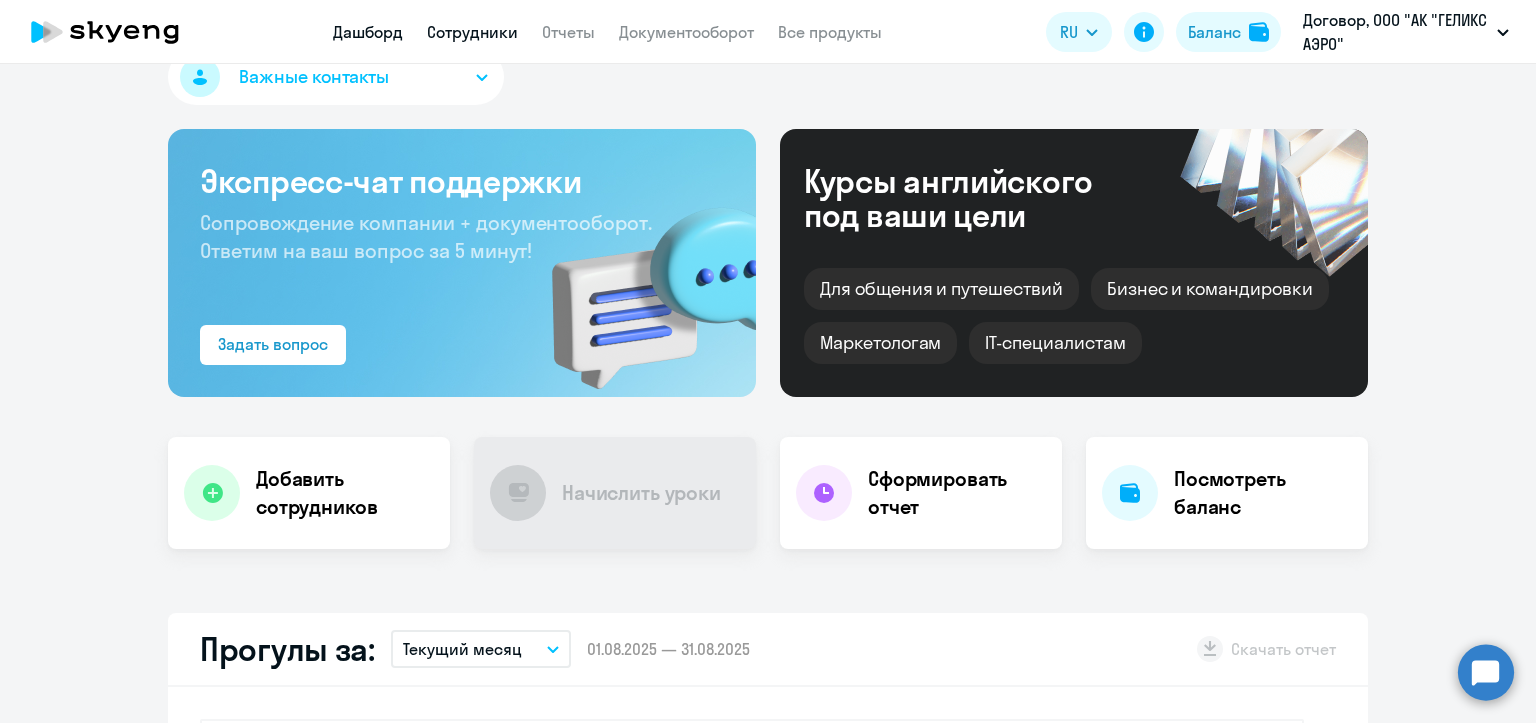 click on "Сотрудники" at bounding box center [472, 32] 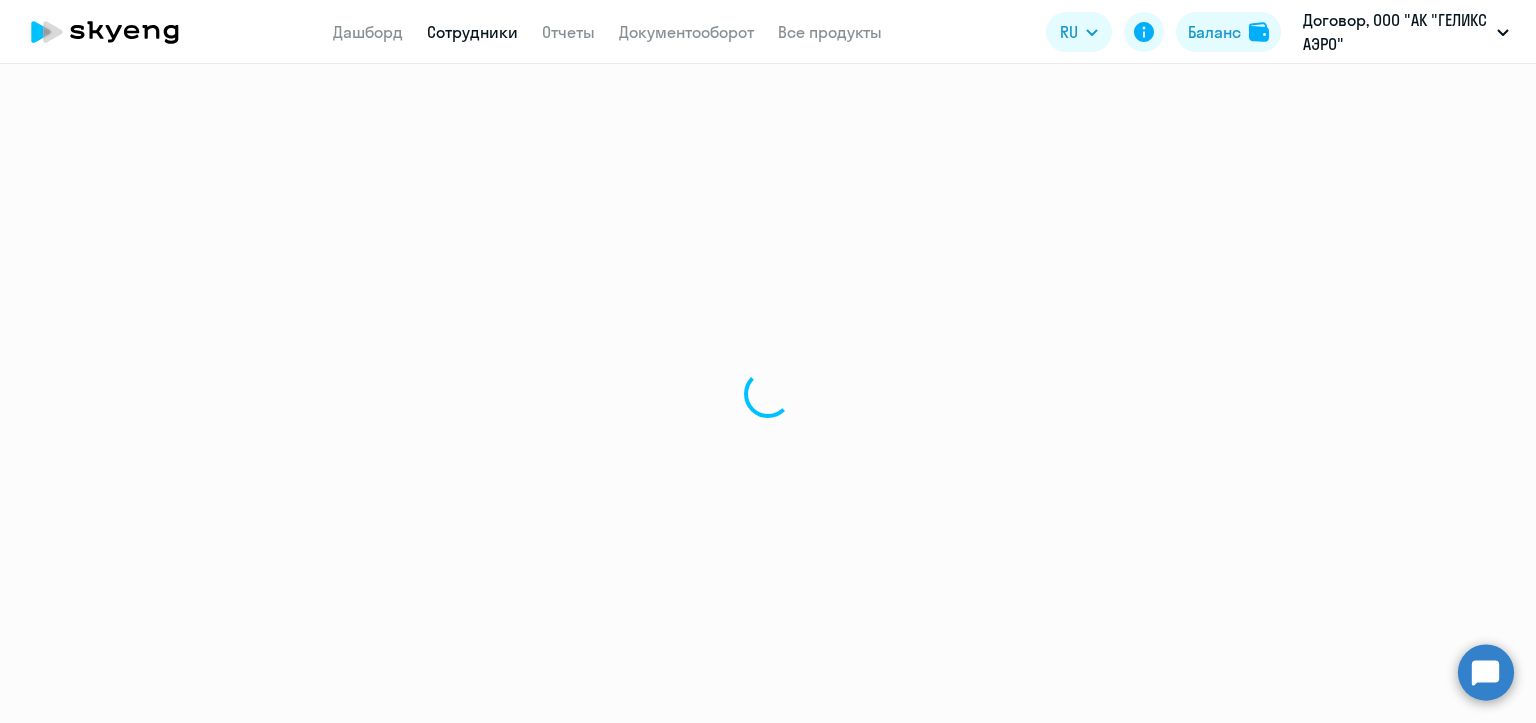 scroll, scrollTop: 0, scrollLeft: 0, axis: both 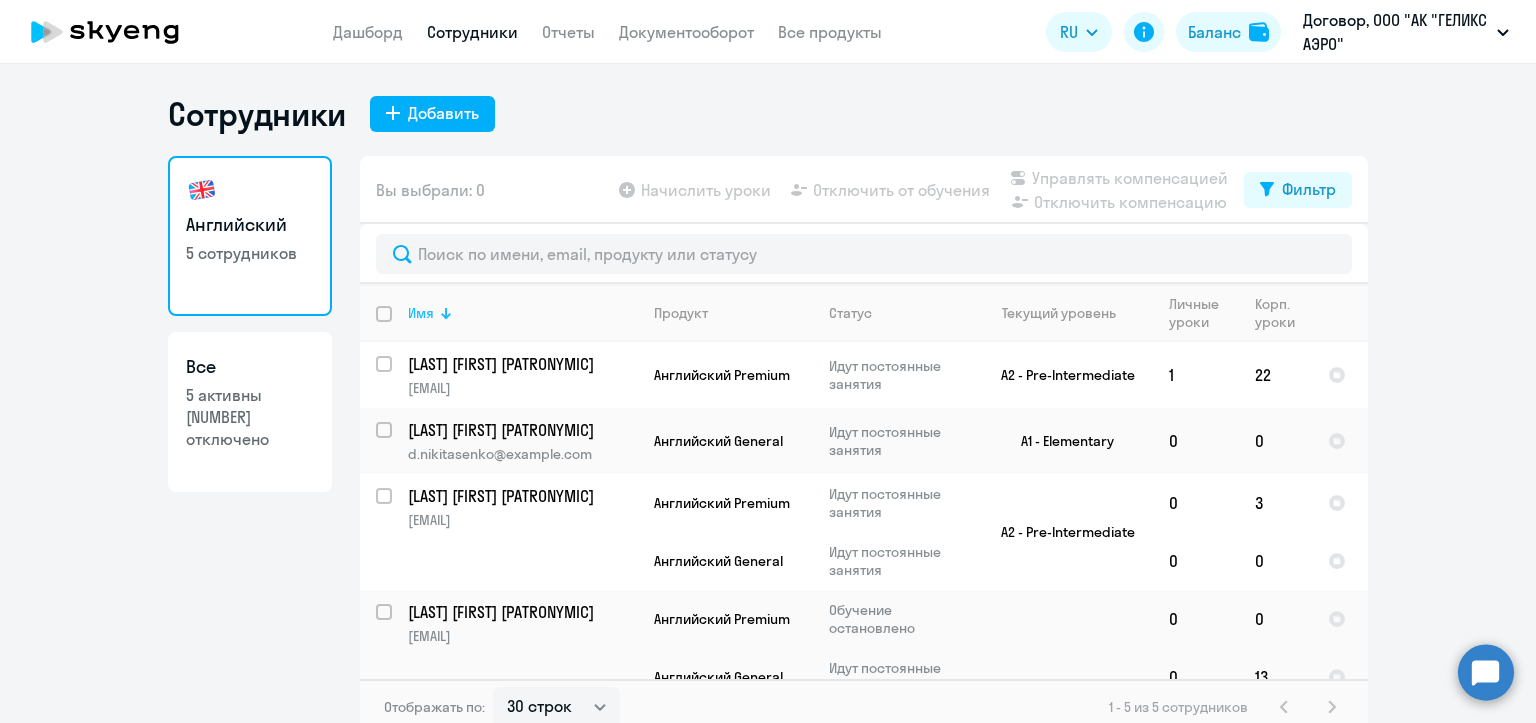 click on "Имя" 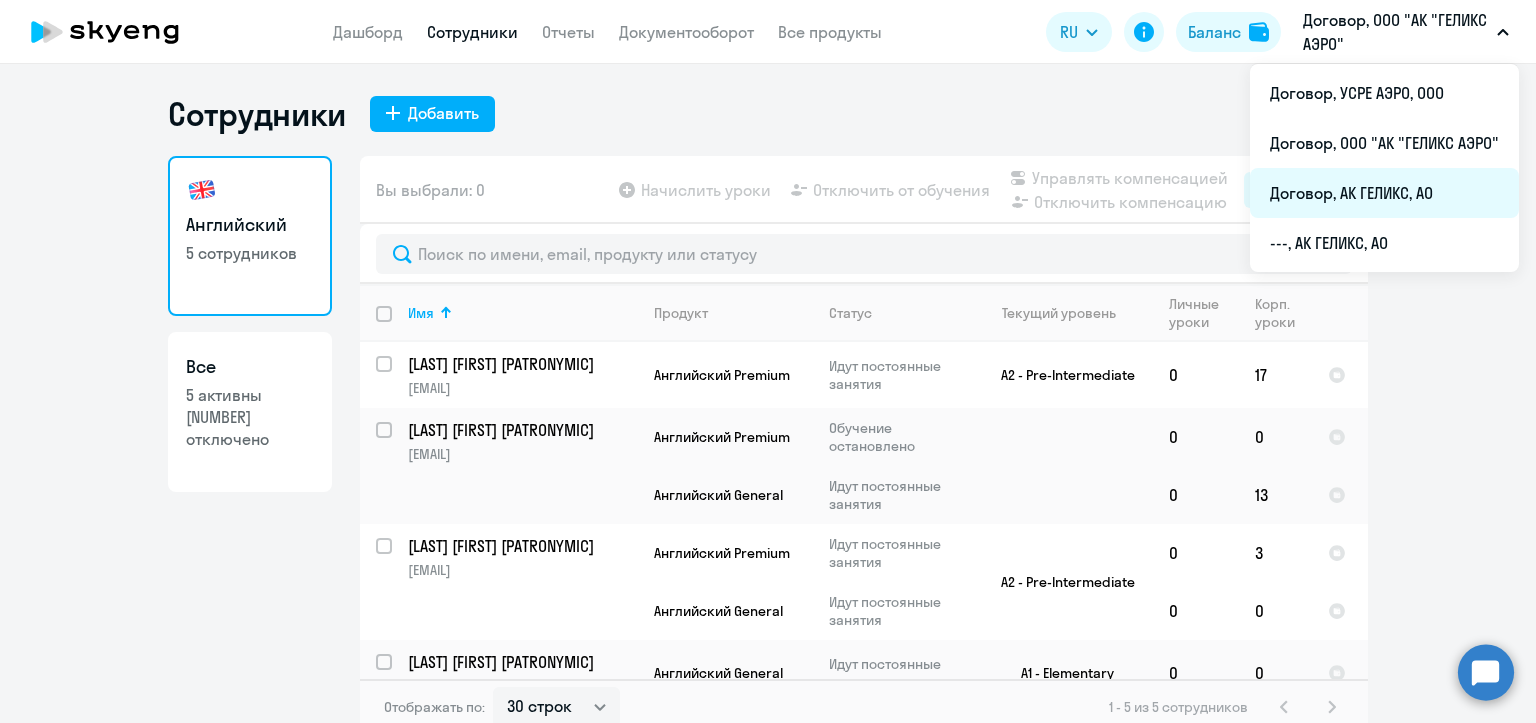 click on "Договор, АК ГЕЛИКС, АО" at bounding box center [1384, 193] 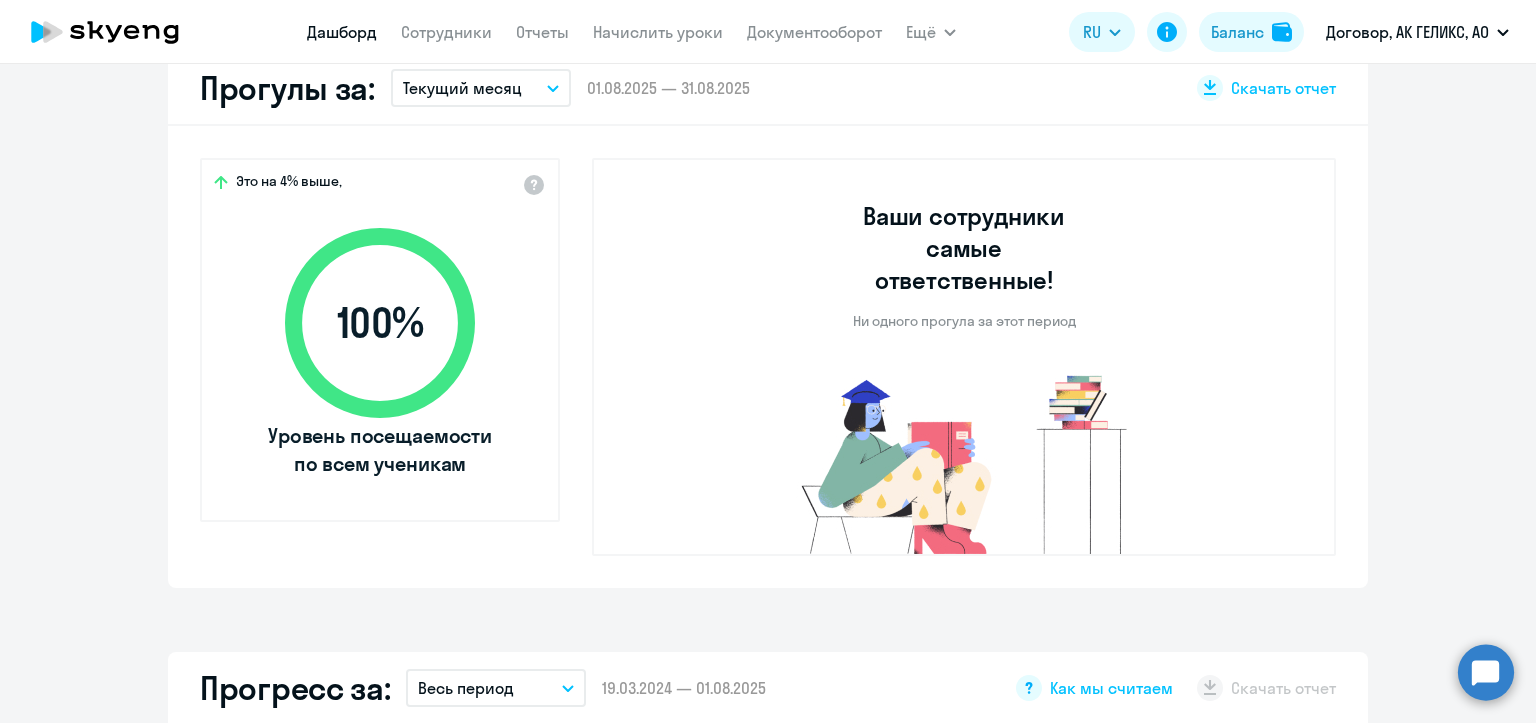 scroll, scrollTop: 1000, scrollLeft: 0, axis: vertical 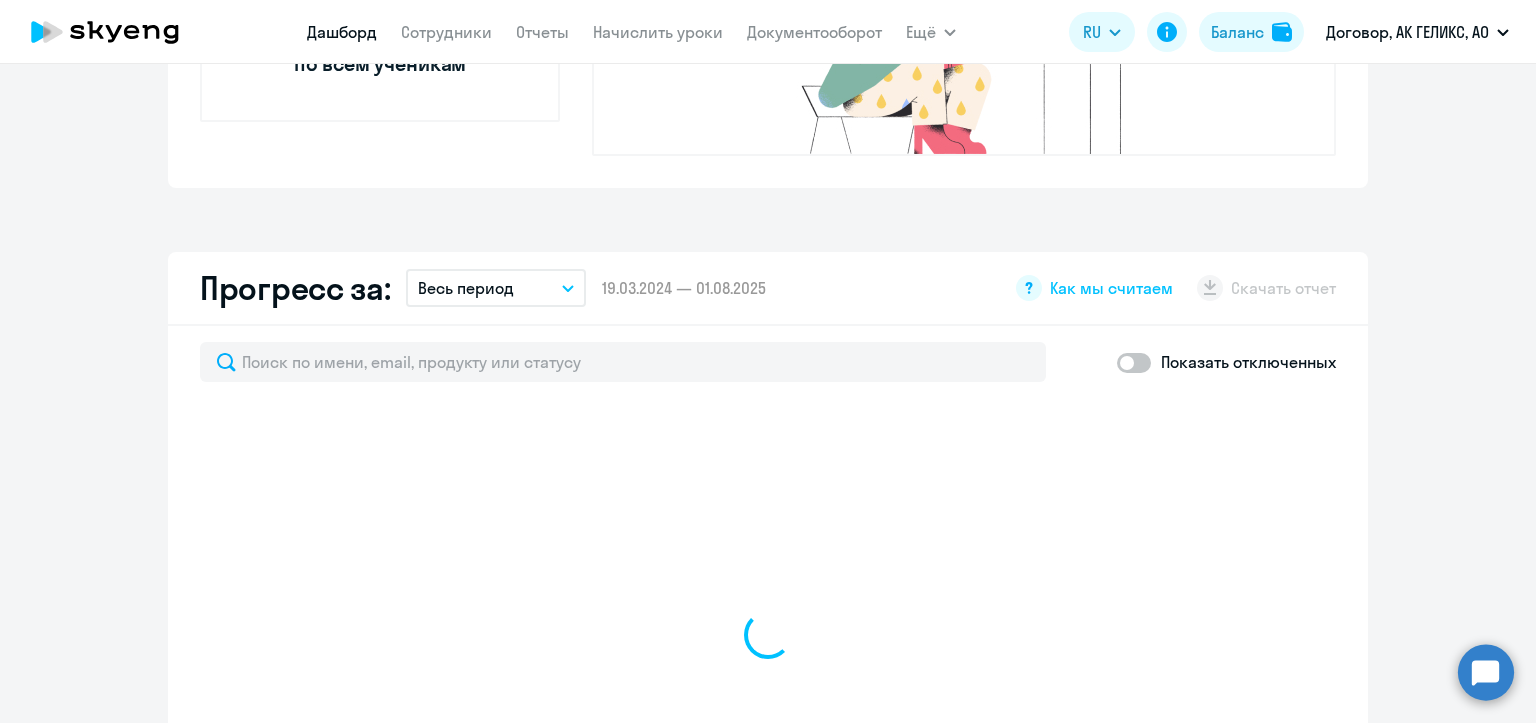 select on "30" 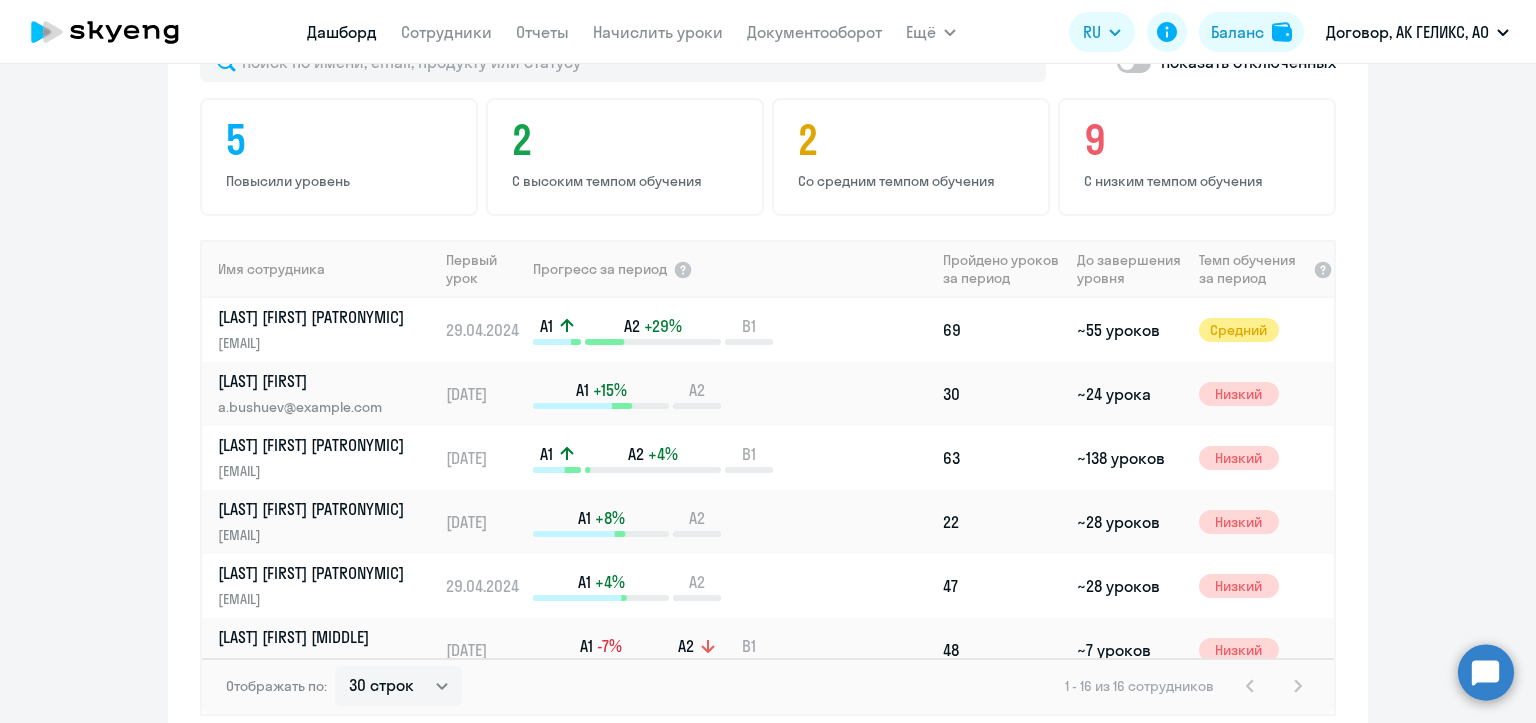 scroll, scrollTop: 900, scrollLeft: 0, axis: vertical 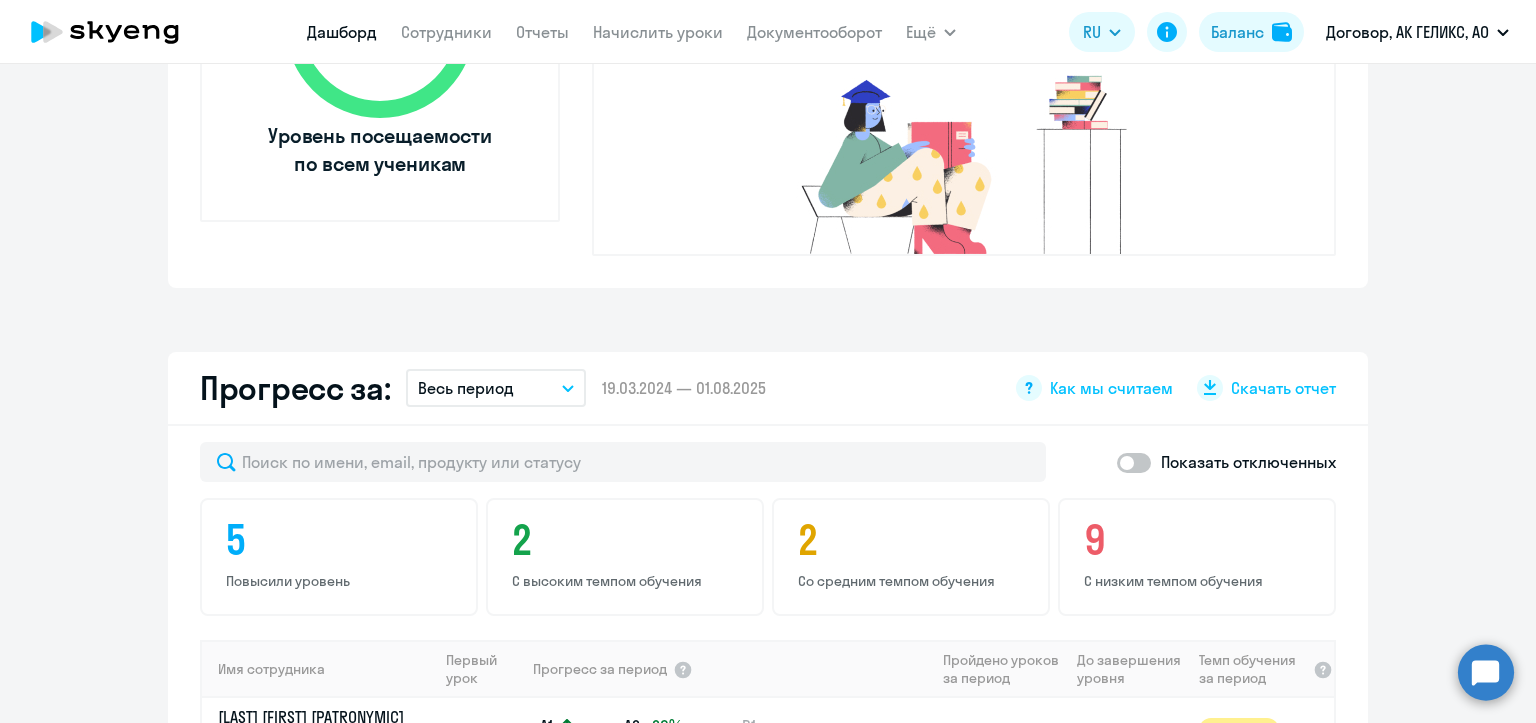 click on "Сотрудники" at bounding box center [446, 32] 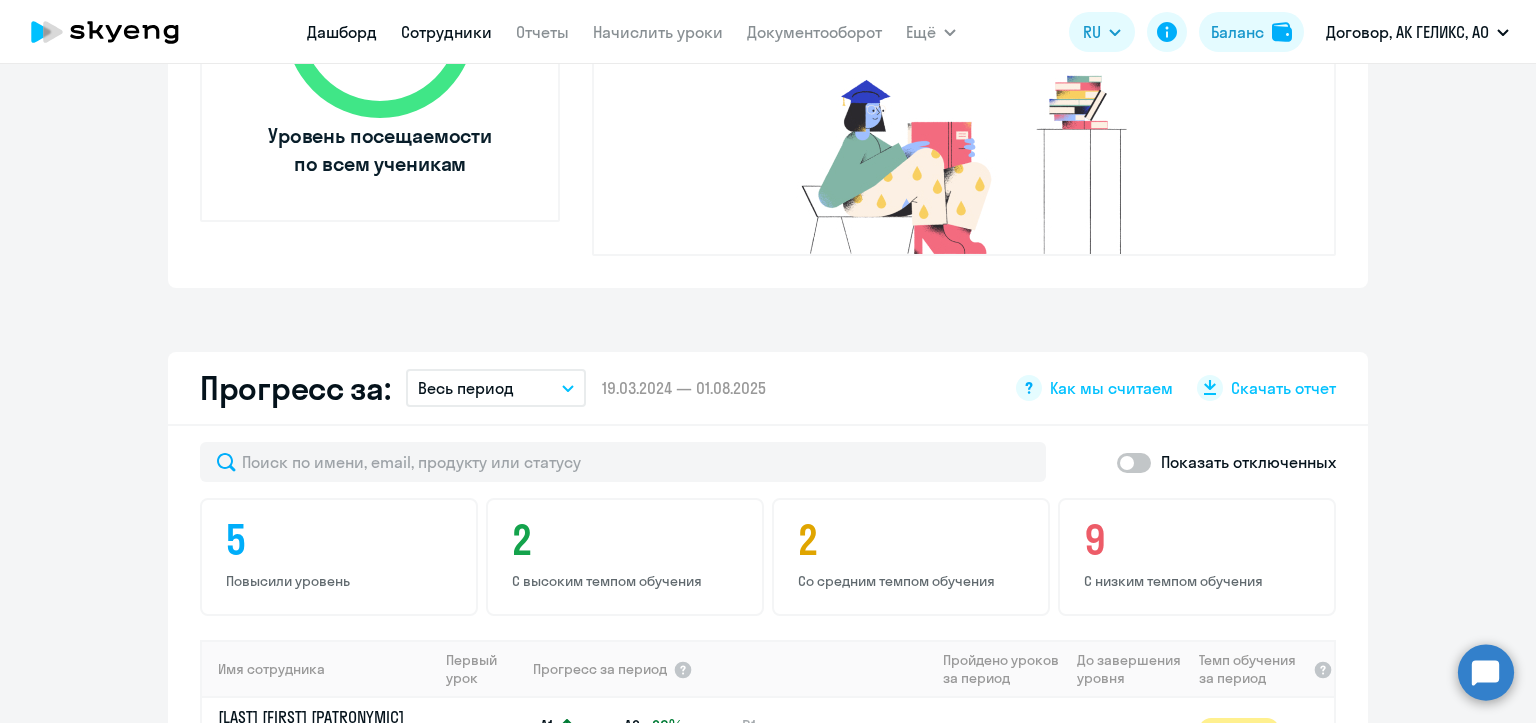 click on "Сотрудники" at bounding box center [446, 32] 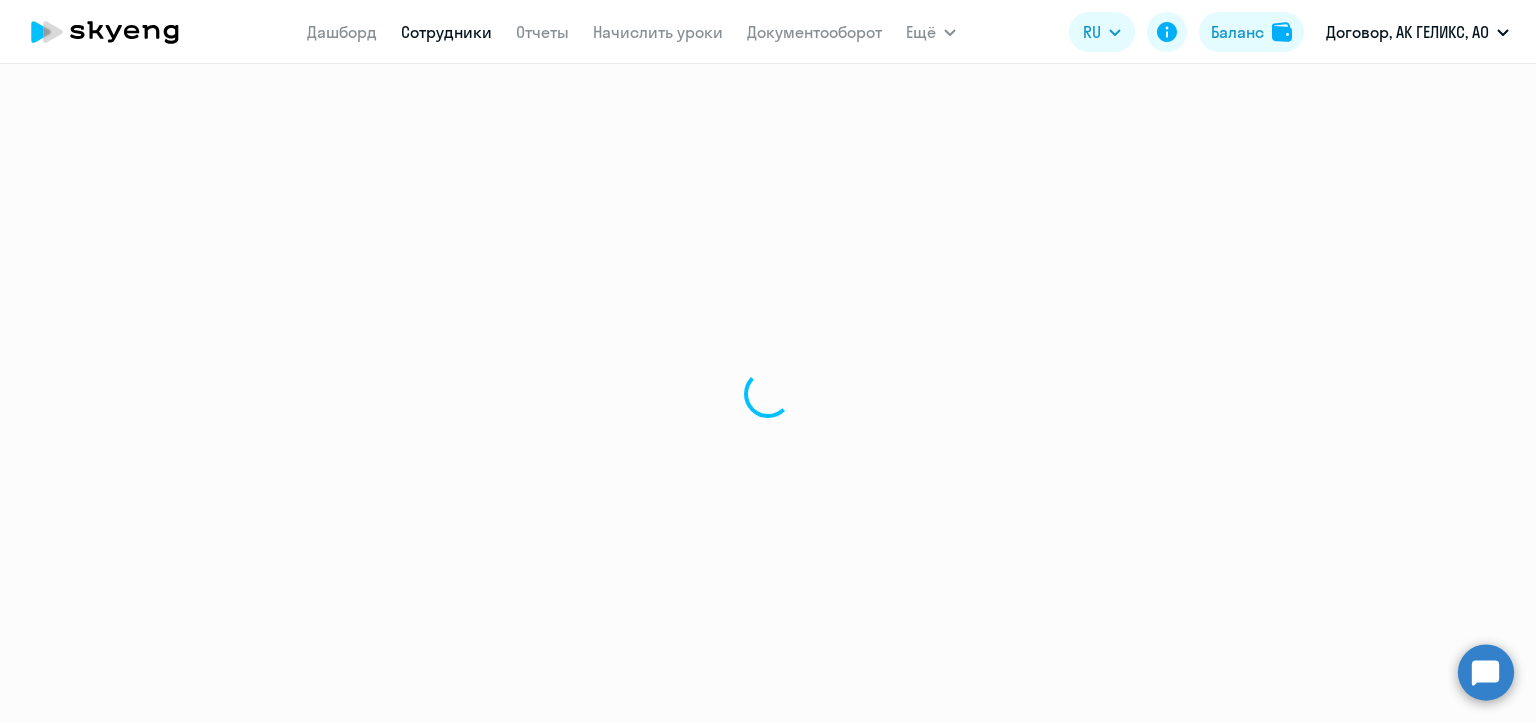 scroll, scrollTop: 0, scrollLeft: 0, axis: both 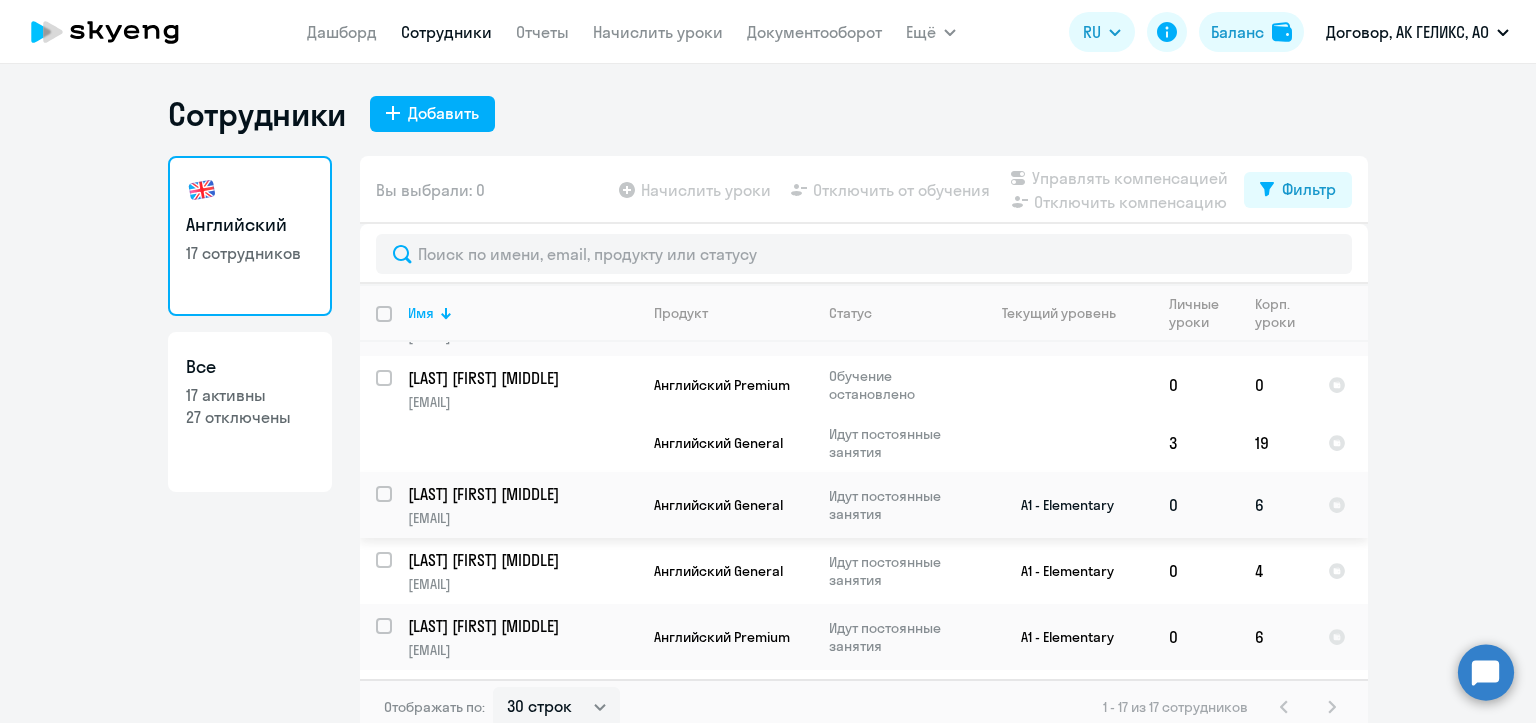 click at bounding box center [396, 506] 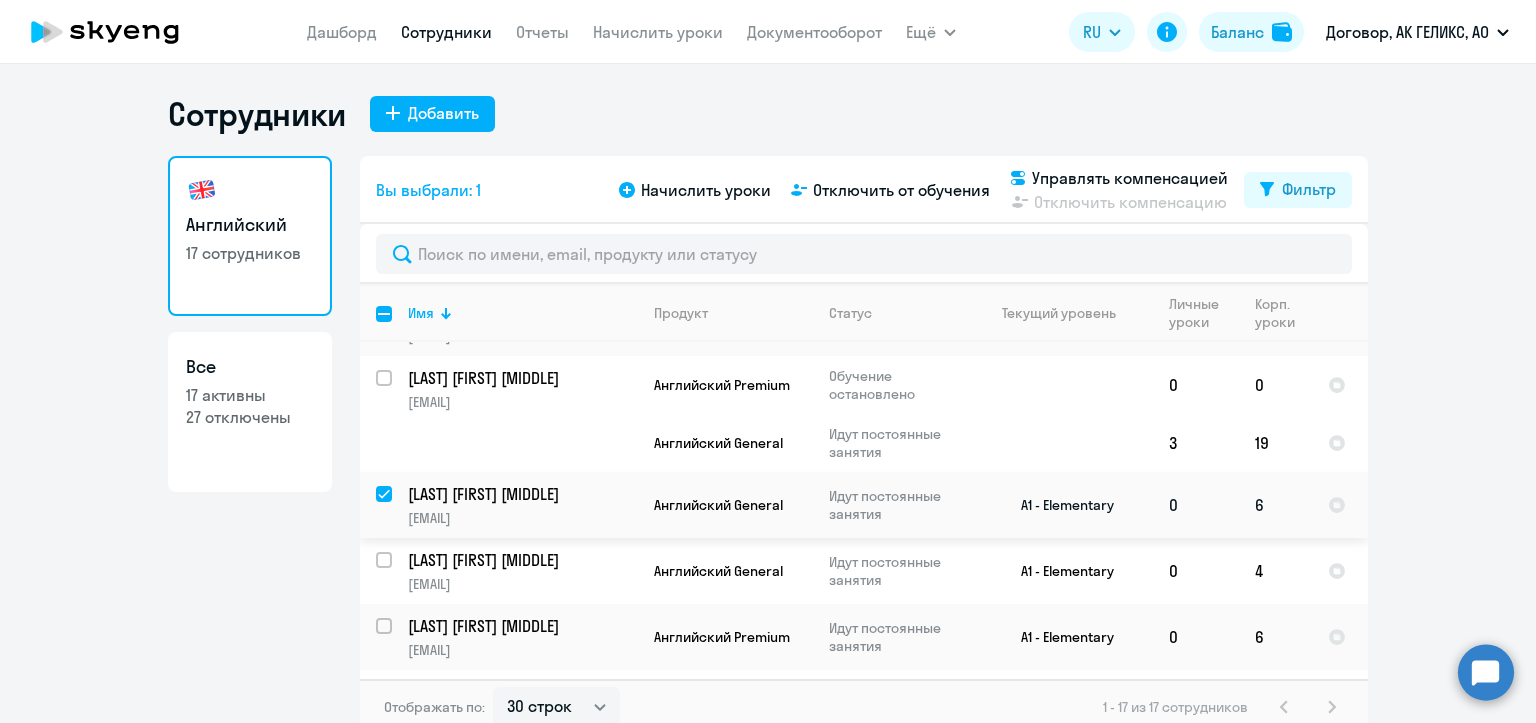 click at bounding box center [396, 506] 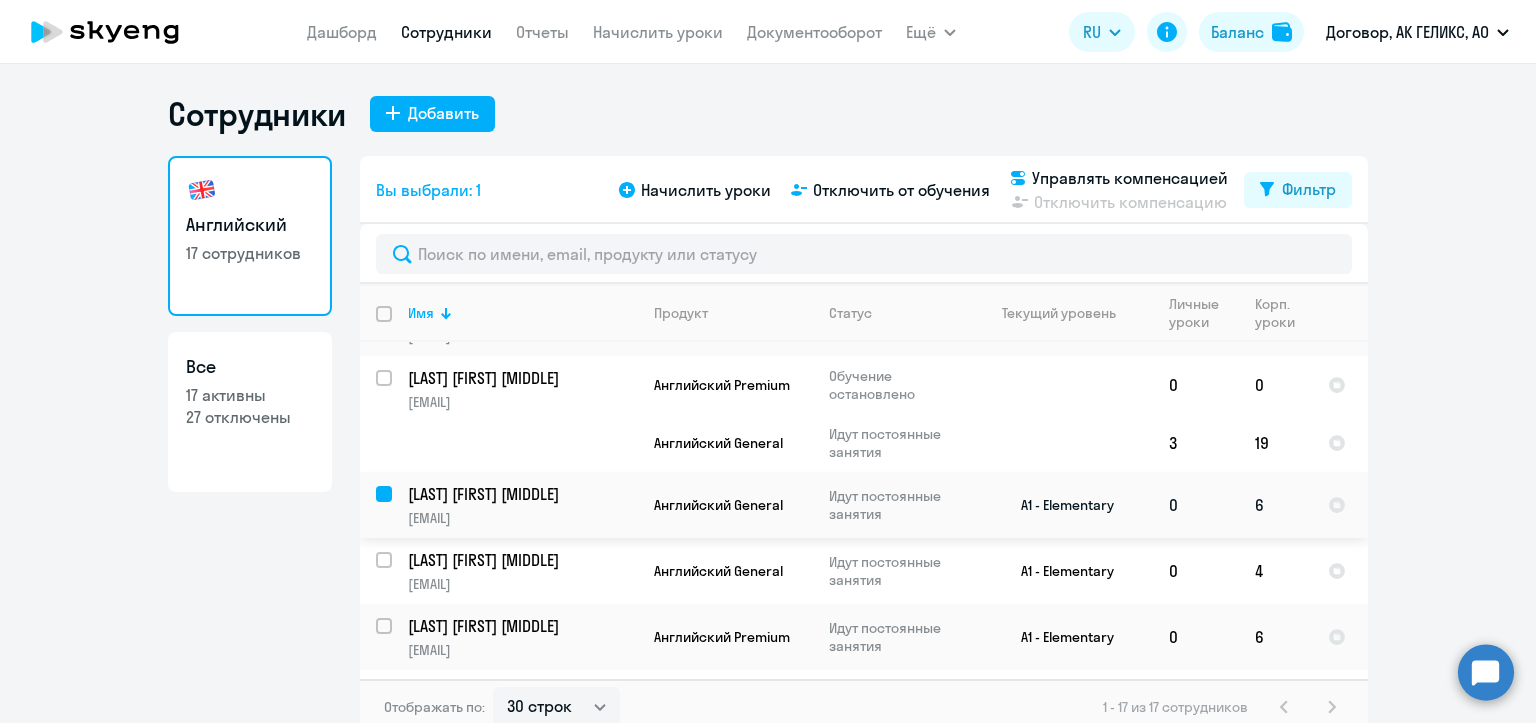 checkbox on "false" 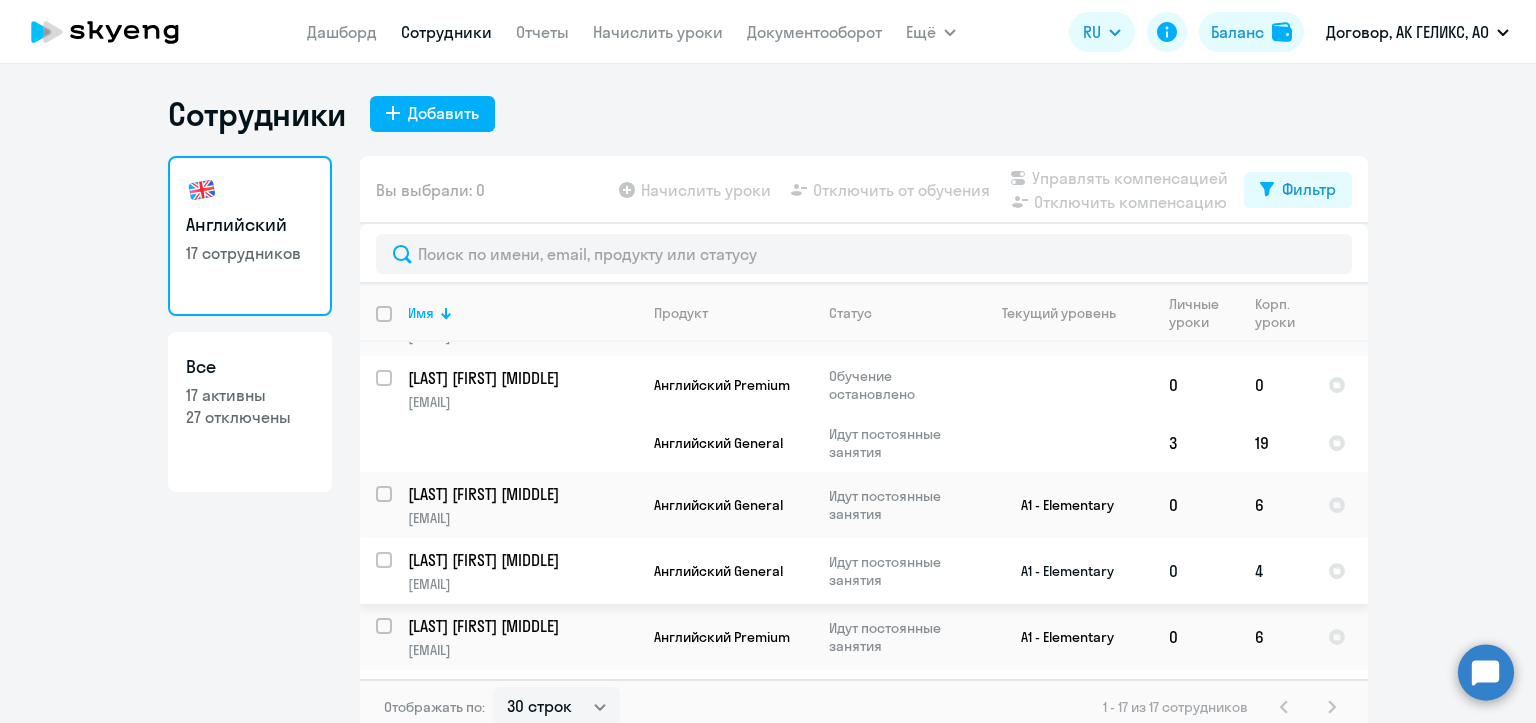 scroll, scrollTop: 600, scrollLeft: 0, axis: vertical 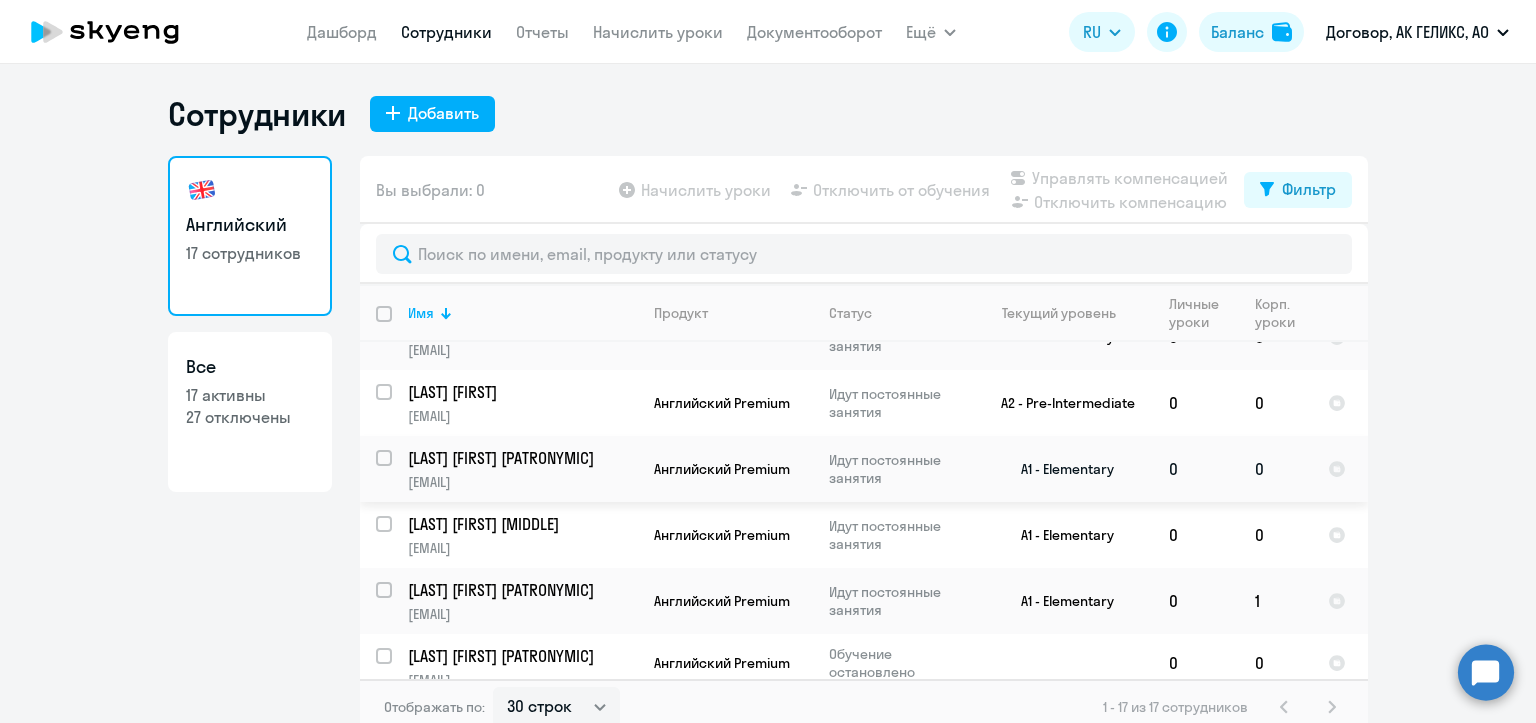 click on "[LAST] [FIRST] [PATRONYMIC]" 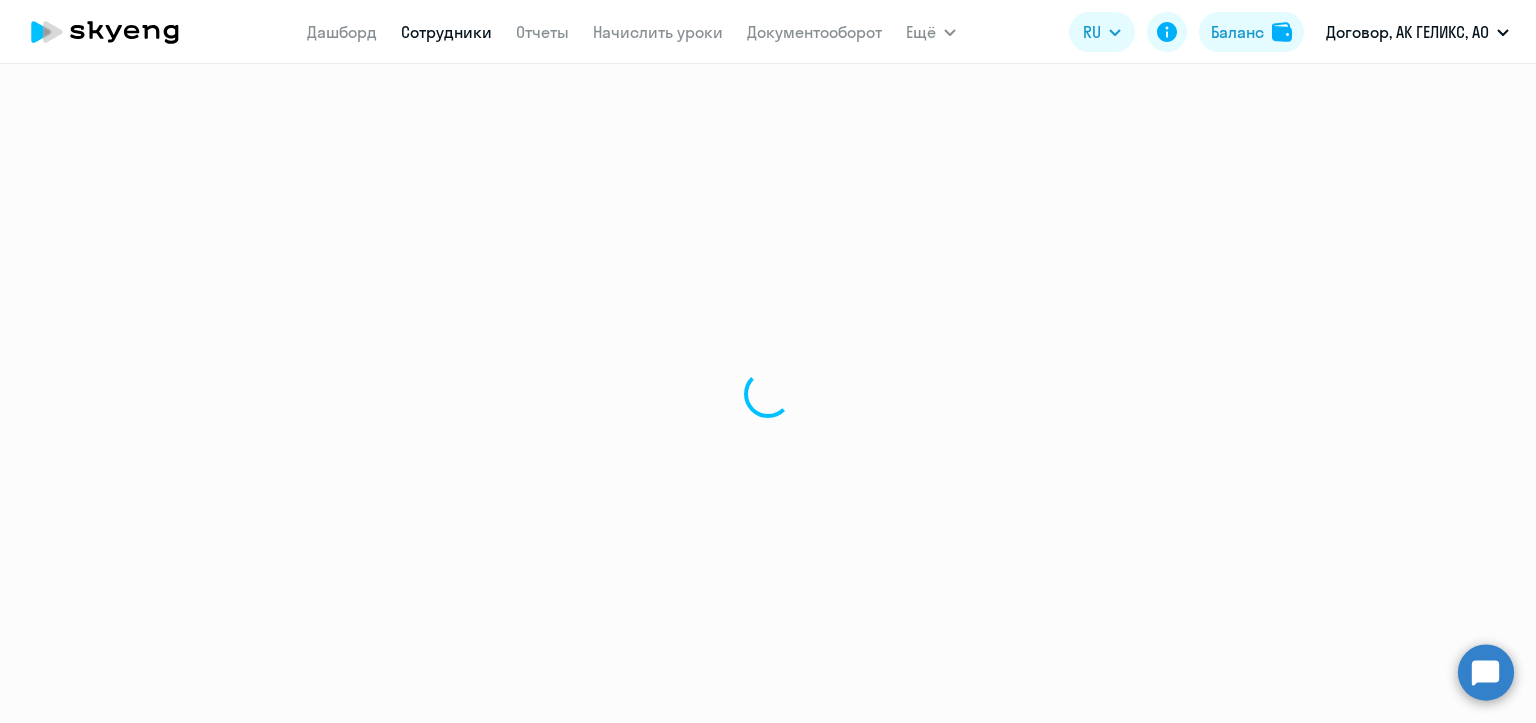 select on "english" 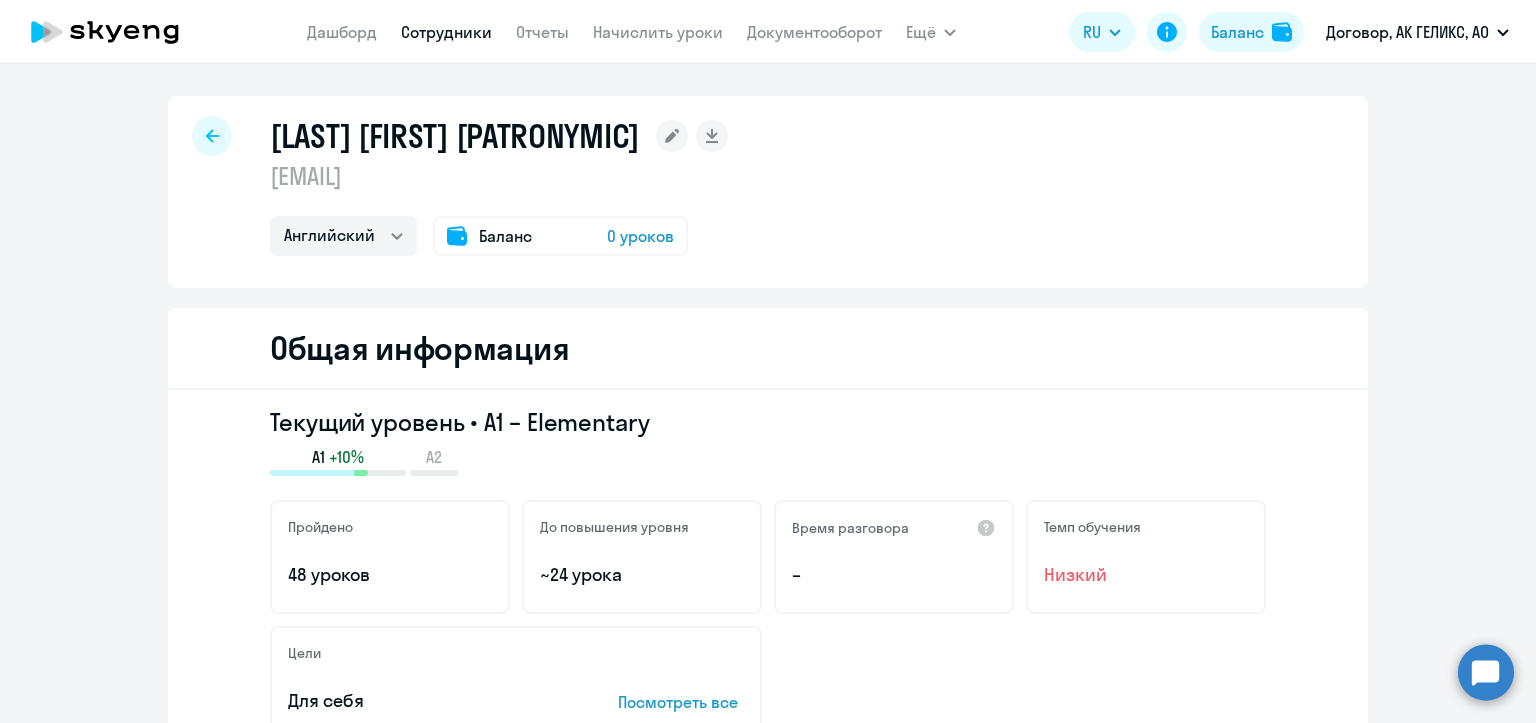 click on "Баланс" 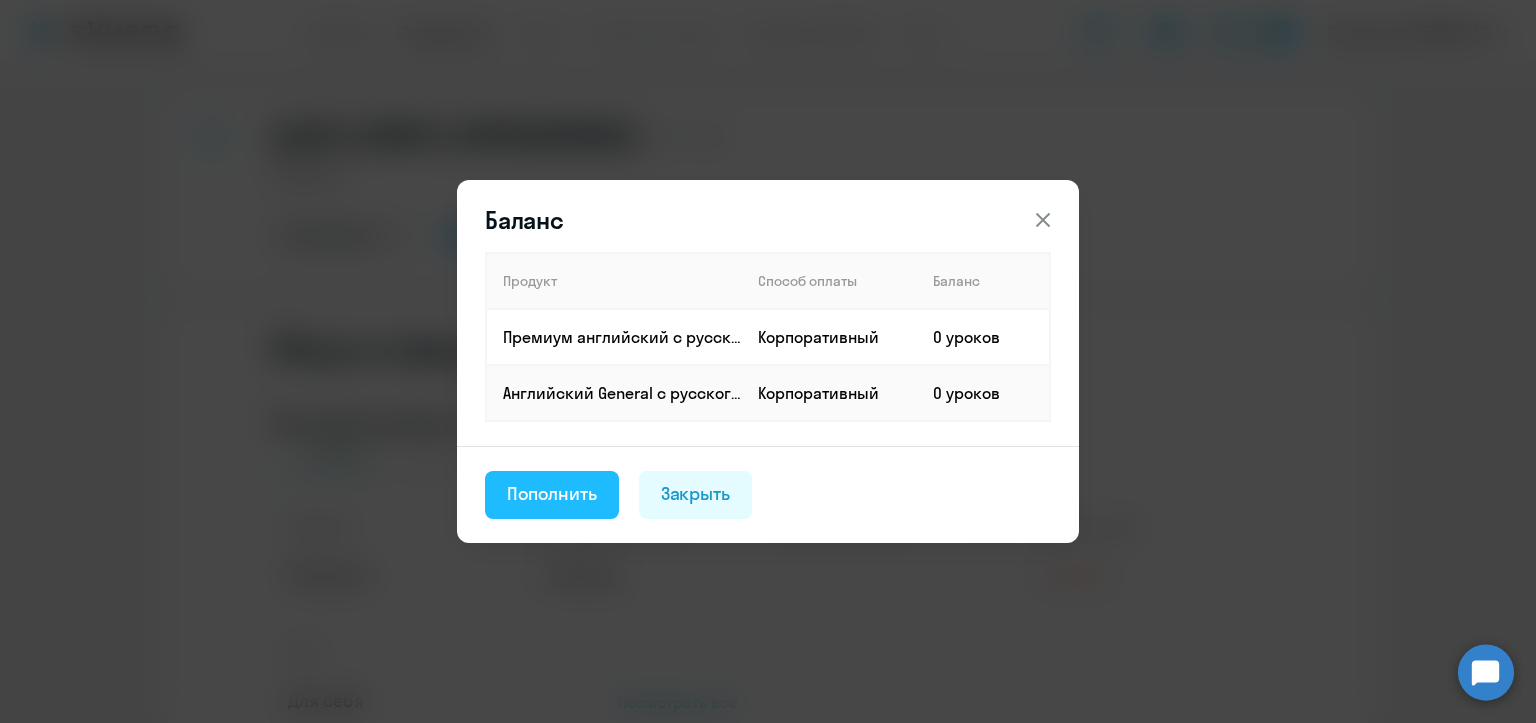 click on "Пополнить" at bounding box center [552, 494] 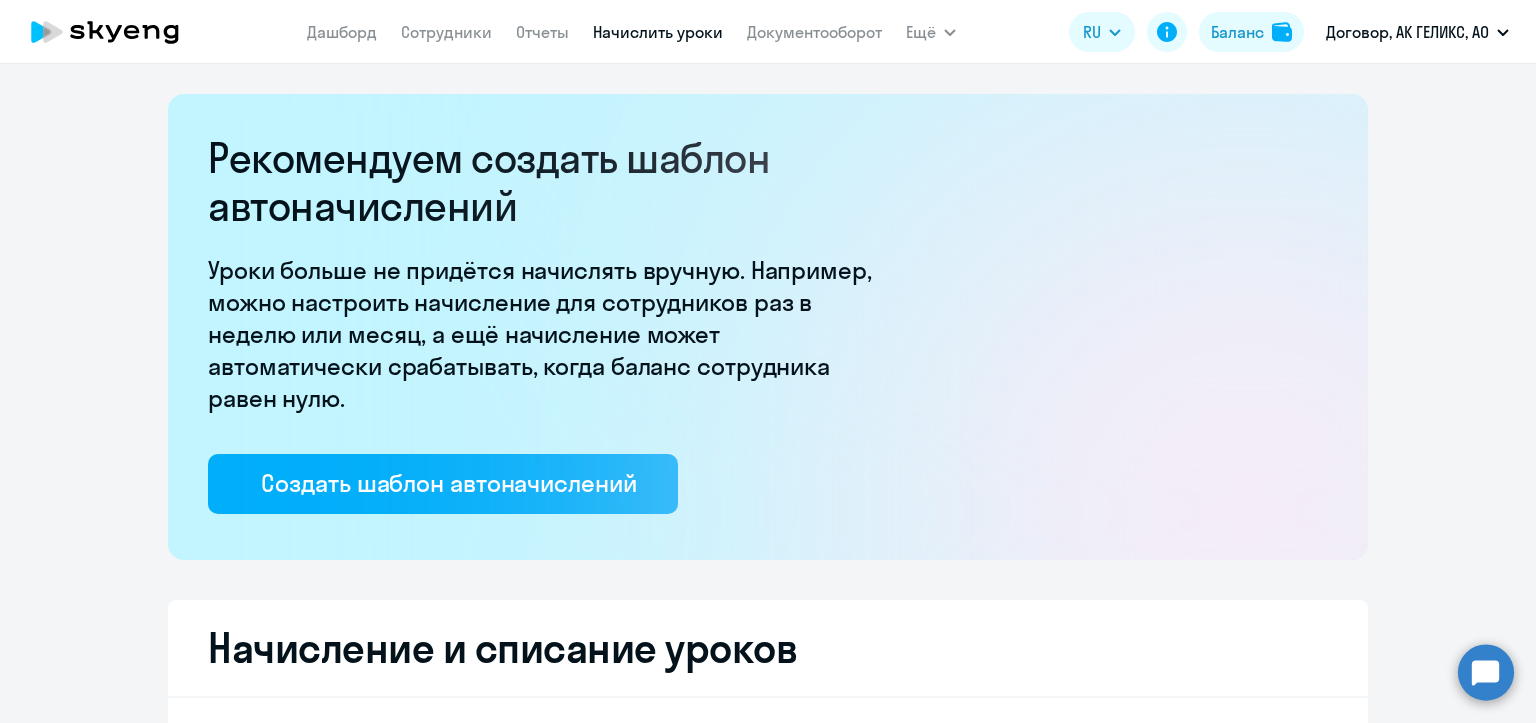 select on "10" 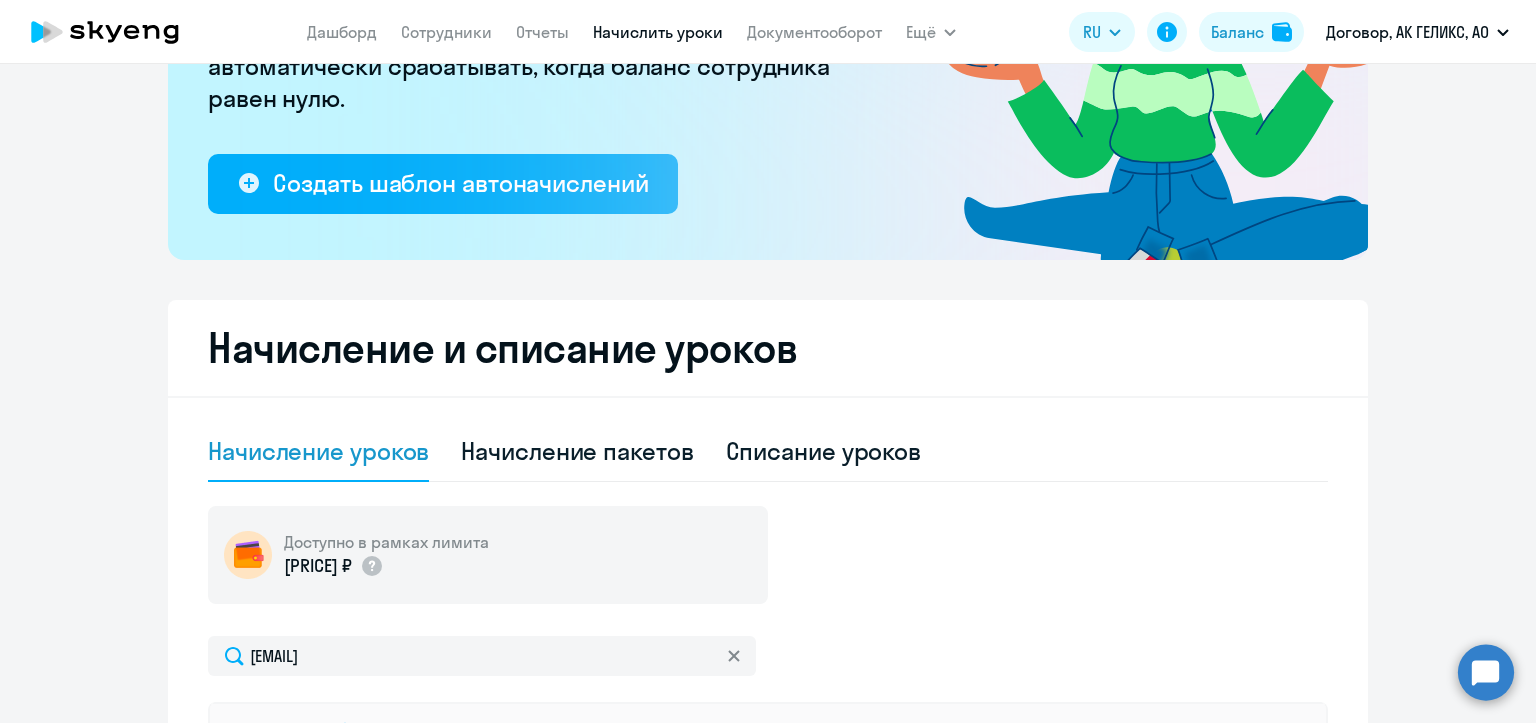 scroll, scrollTop: 0, scrollLeft: 0, axis: both 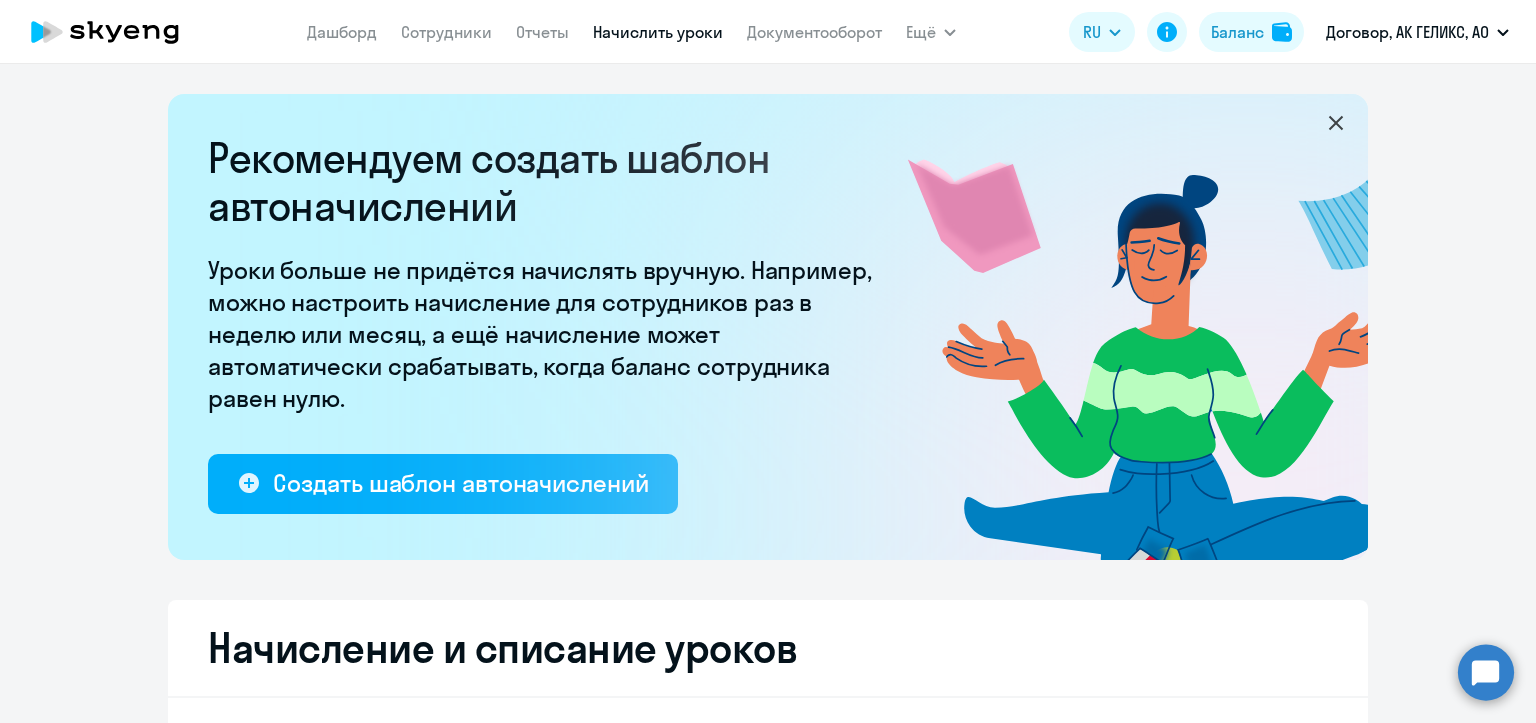 click 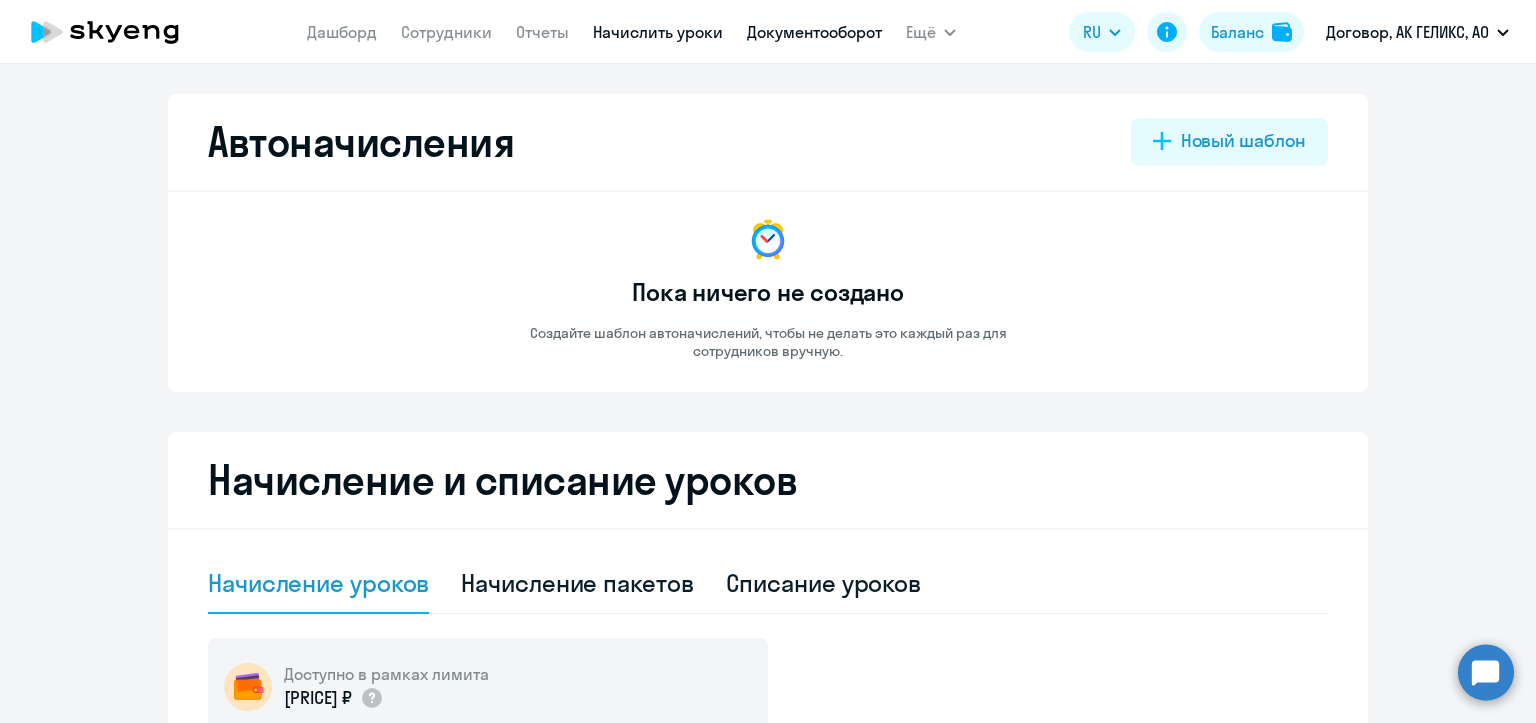 click on "Документооборот" at bounding box center [814, 32] 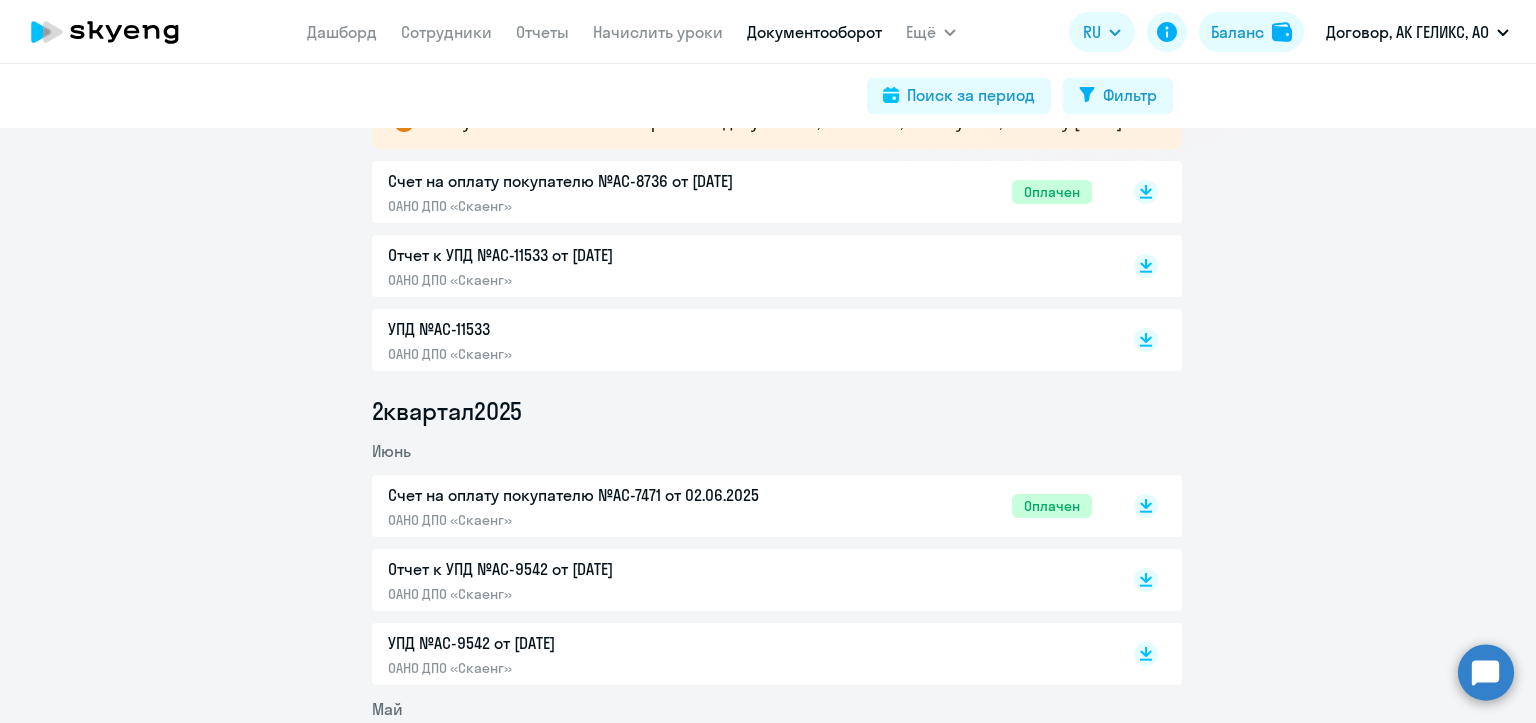 scroll, scrollTop: 0, scrollLeft: 0, axis: both 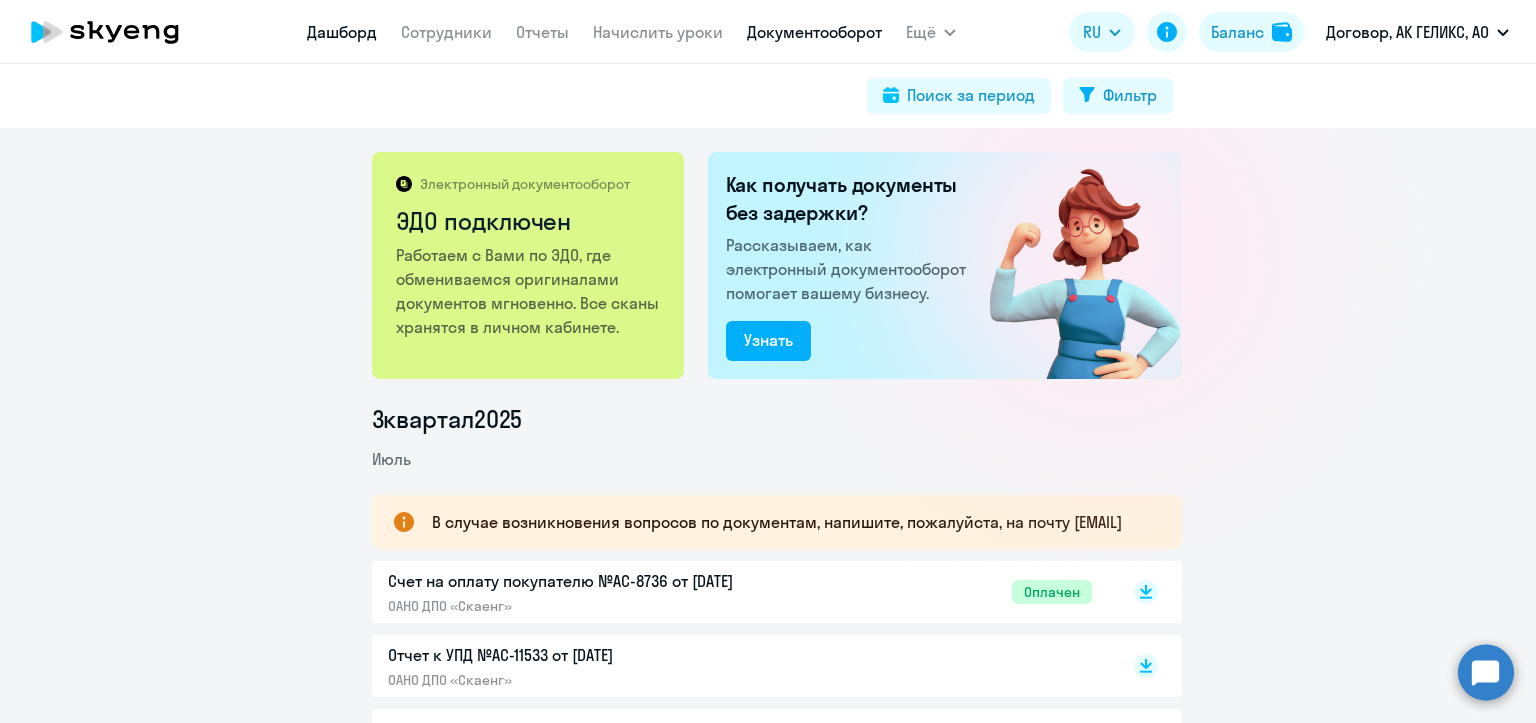 click on "Дашборд" at bounding box center (342, 32) 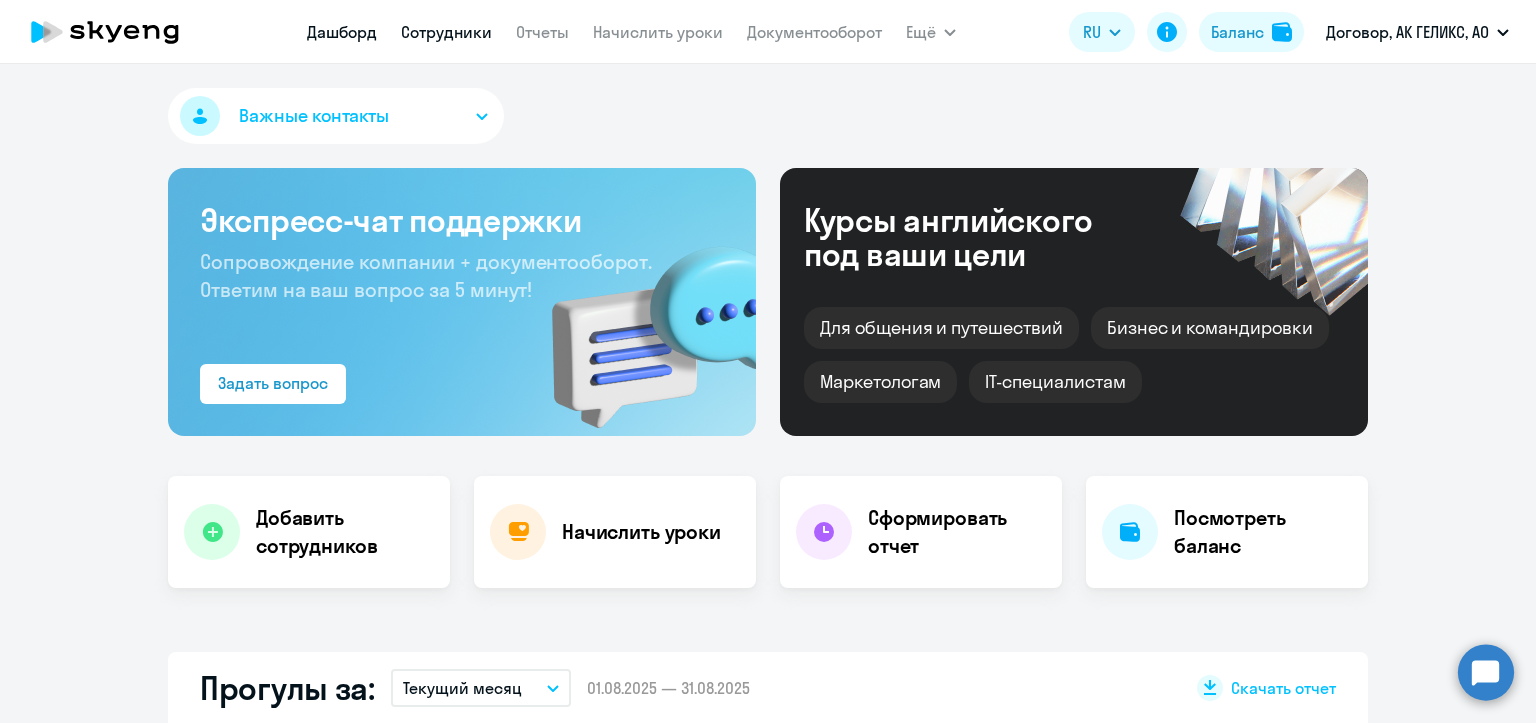 click on "Сотрудники" at bounding box center (446, 32) 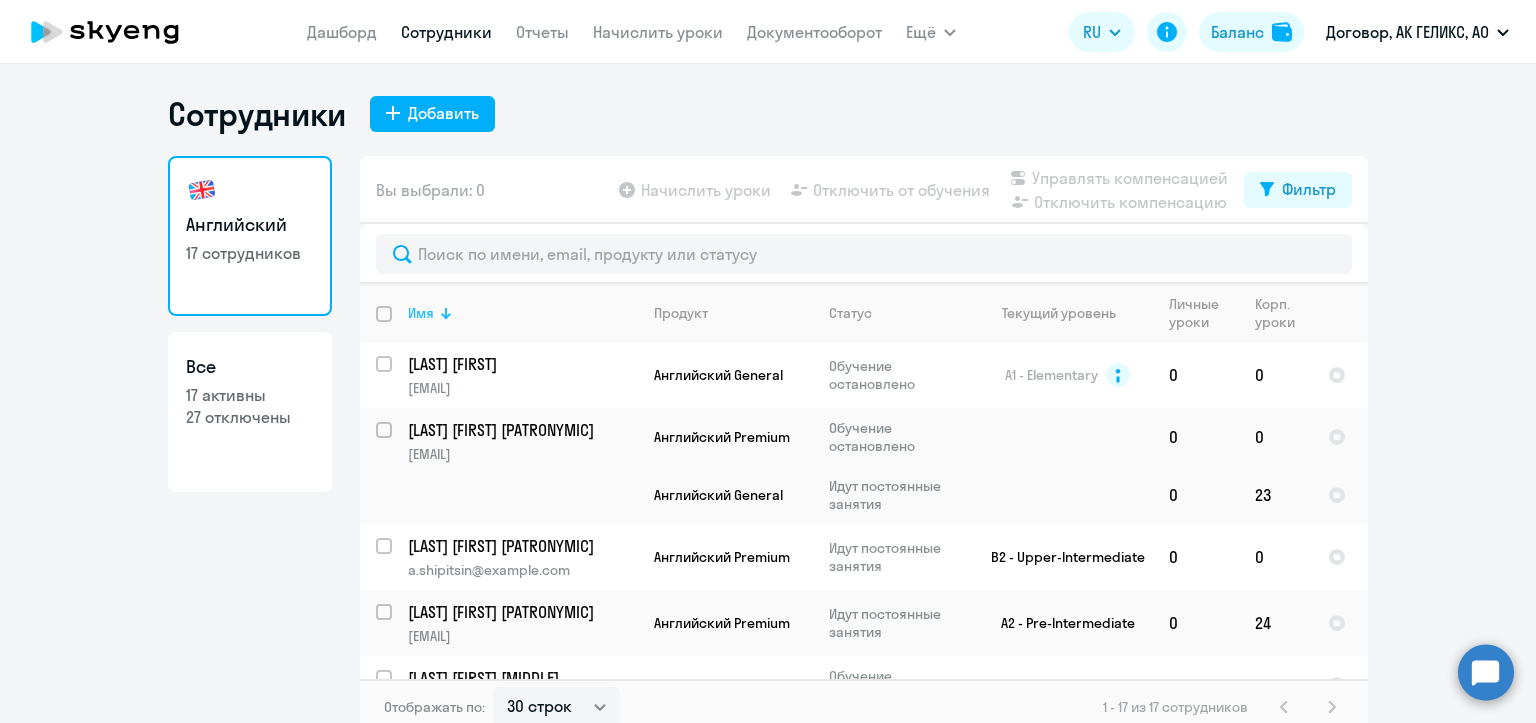click 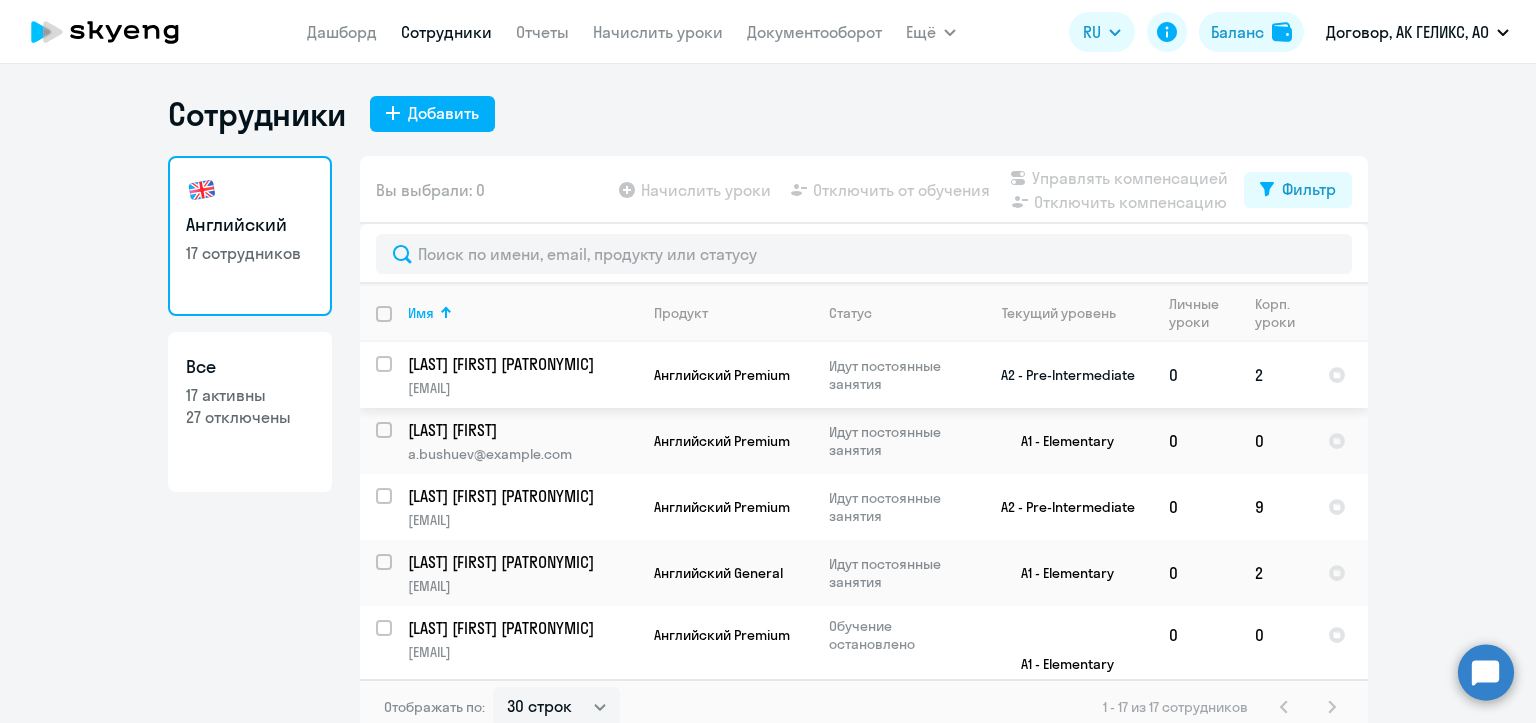 click on "[LAST] [FIRST] [EMAIL]" 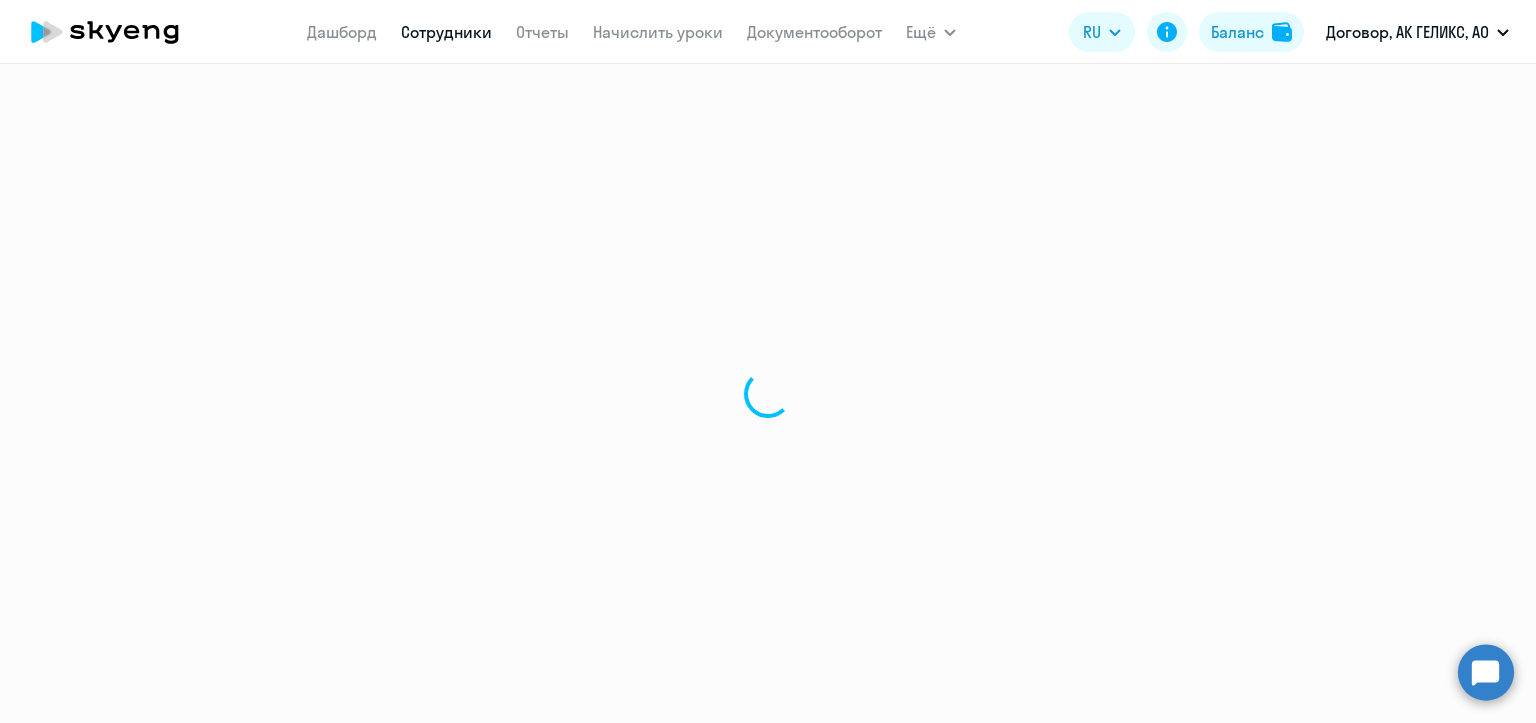 select on "english" 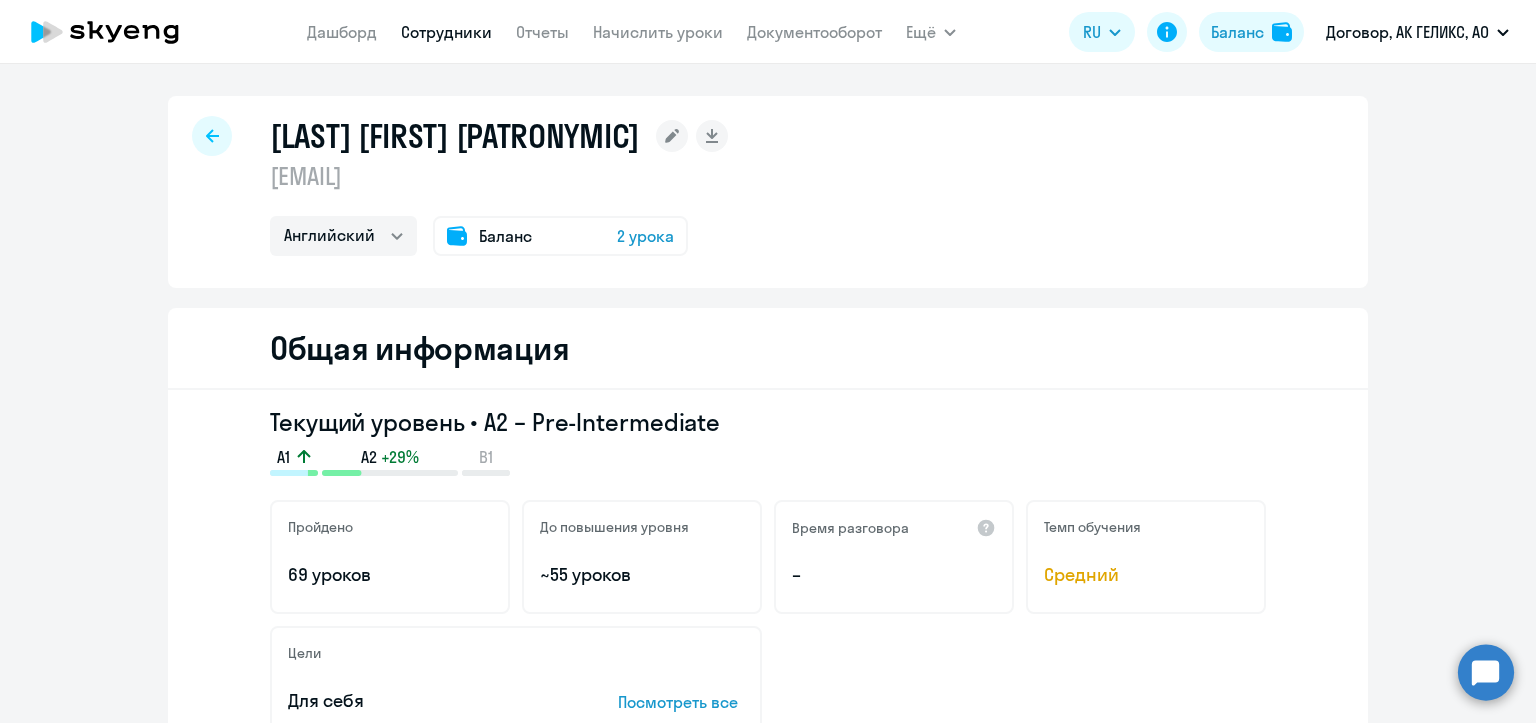 click on "2 урока" 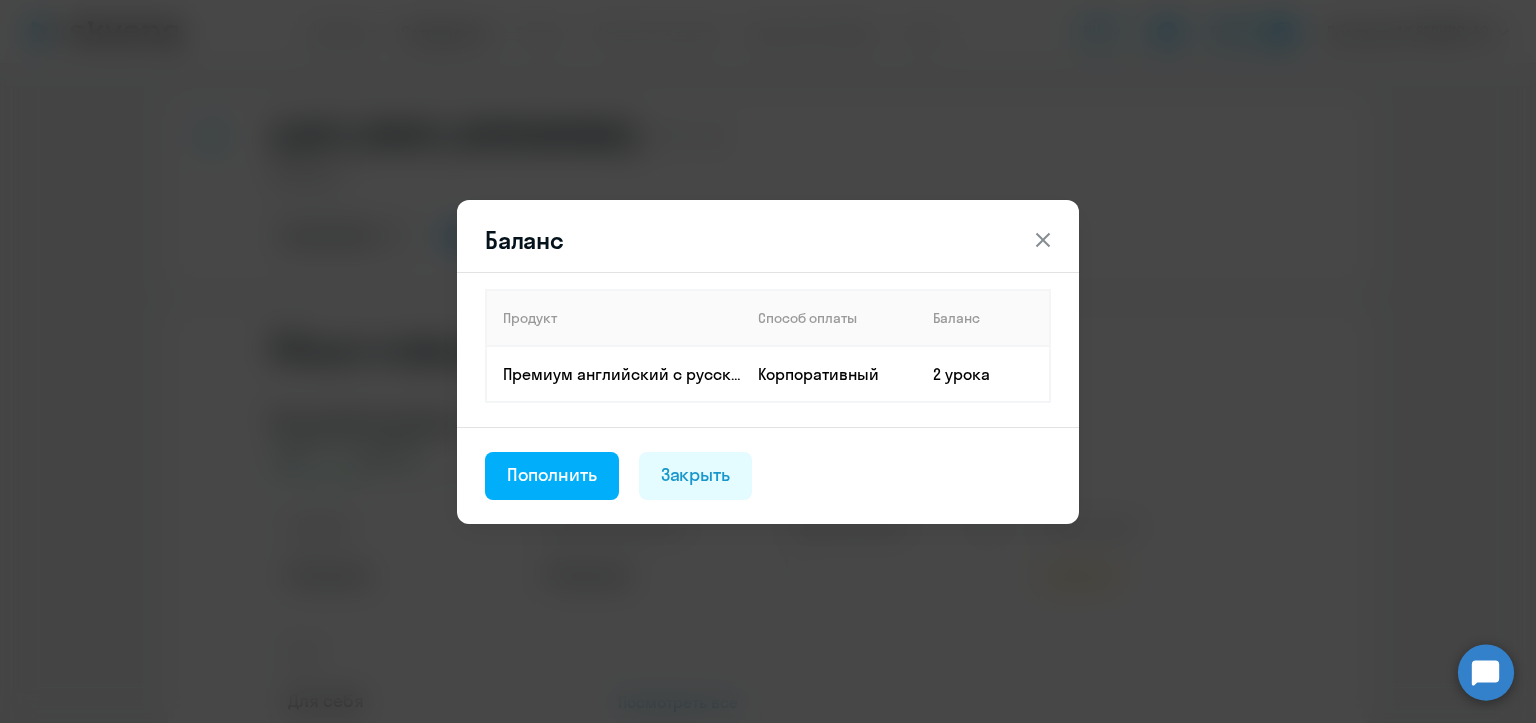 click 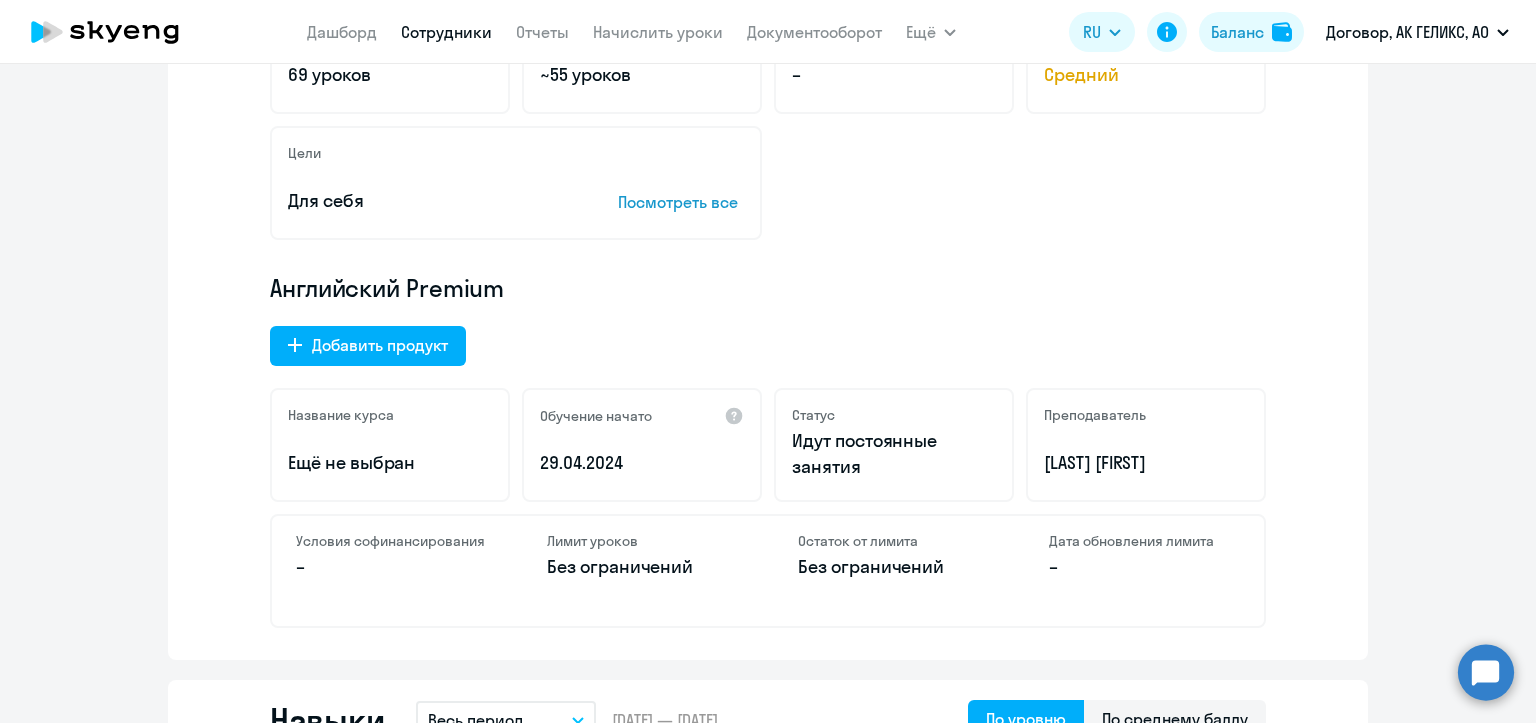scroll, scrollTop: 0, scrollLeft: 0, axis: both 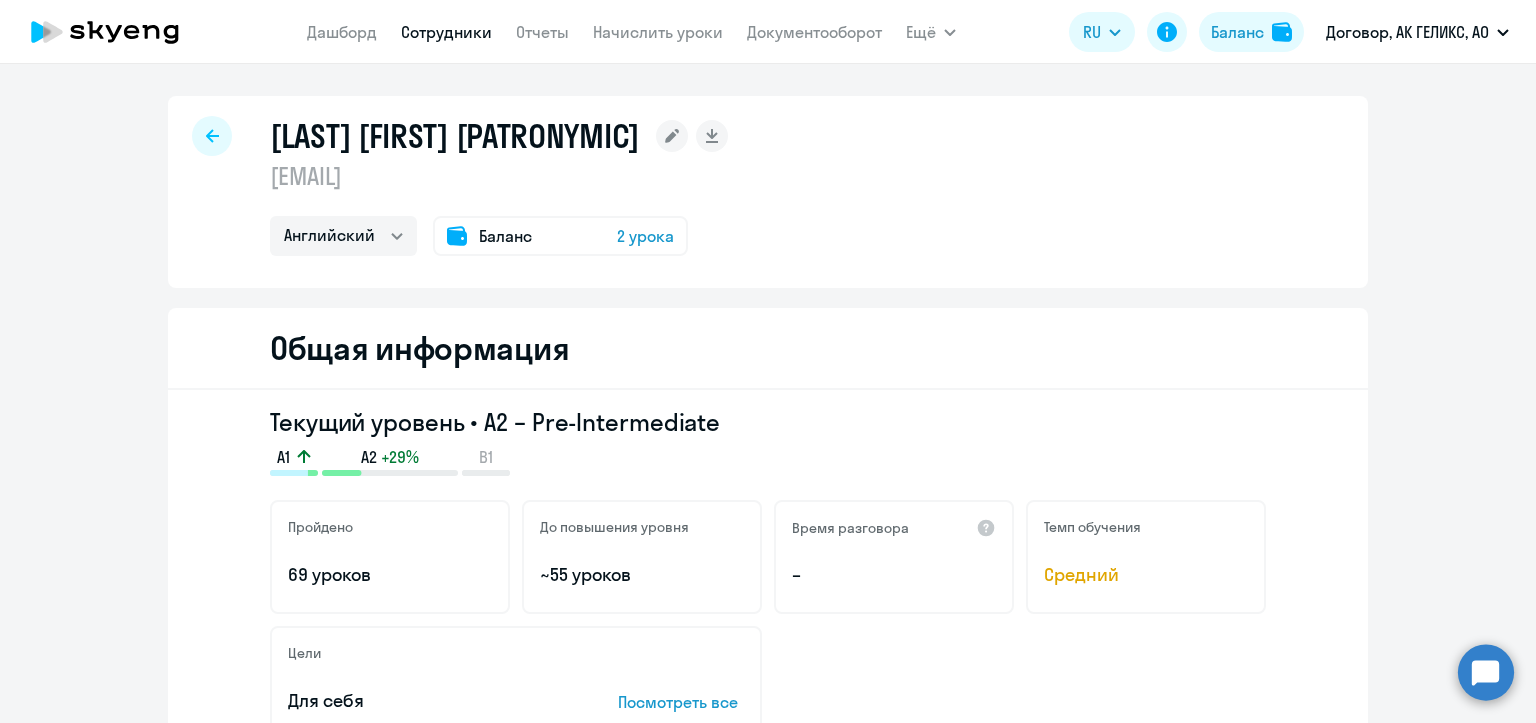 click 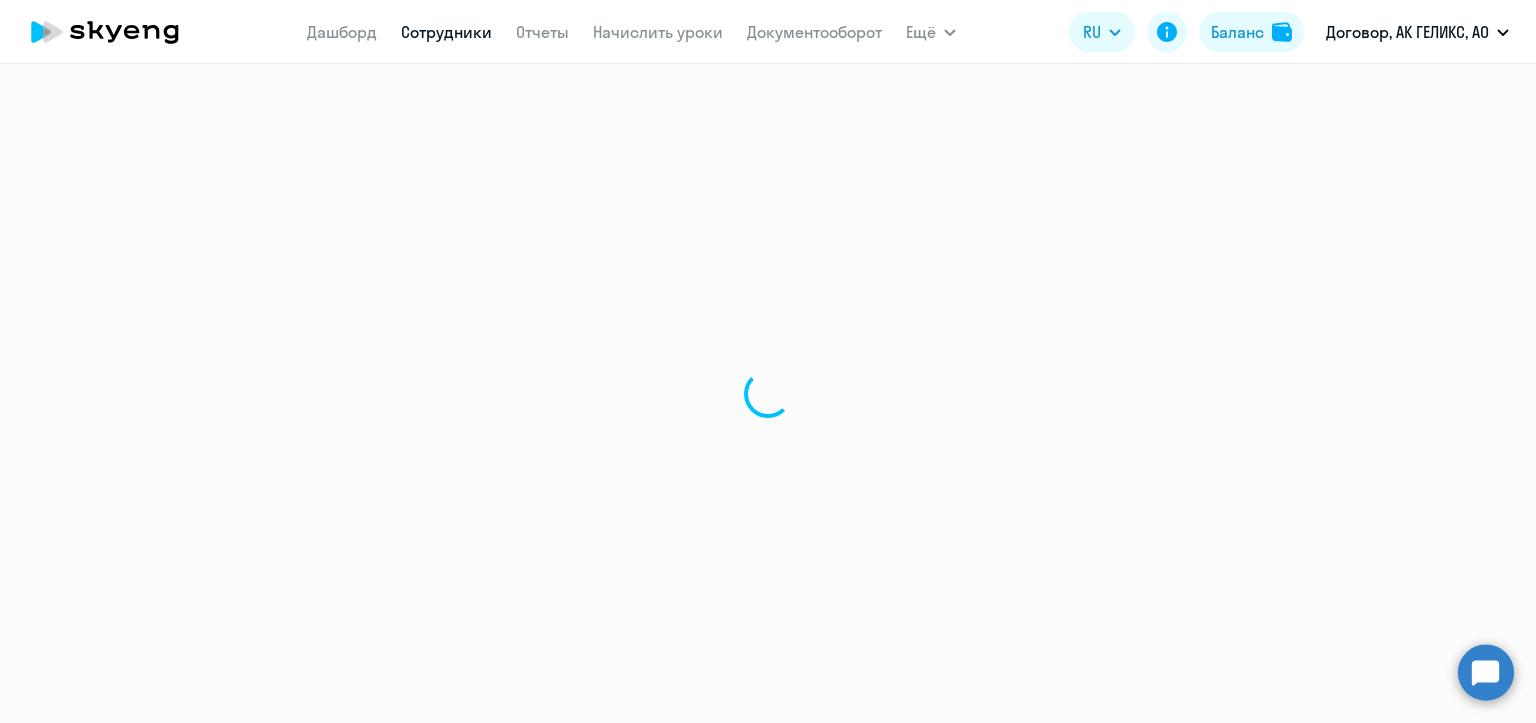 select on "30" 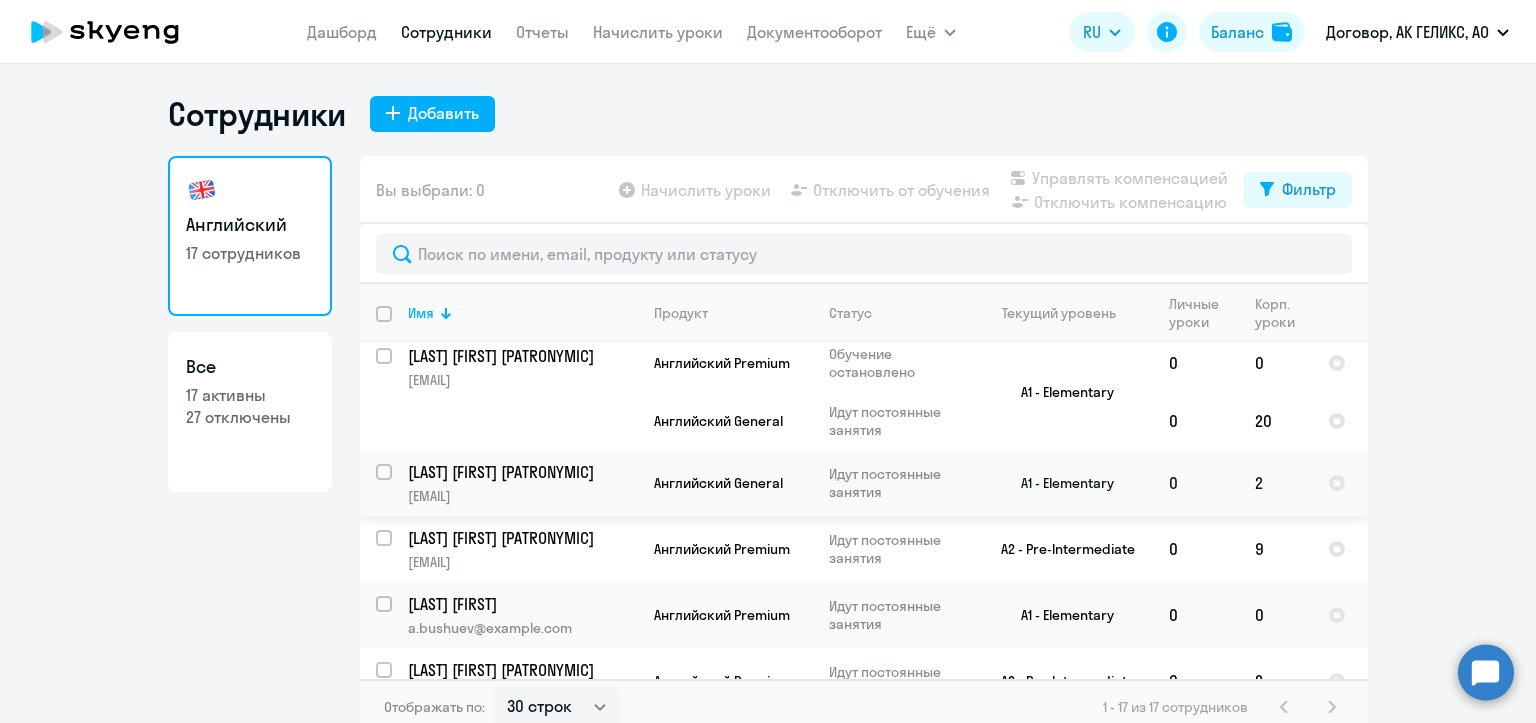 scroll, scrollTop: 945, scrollLeft: 0, axis: vertical 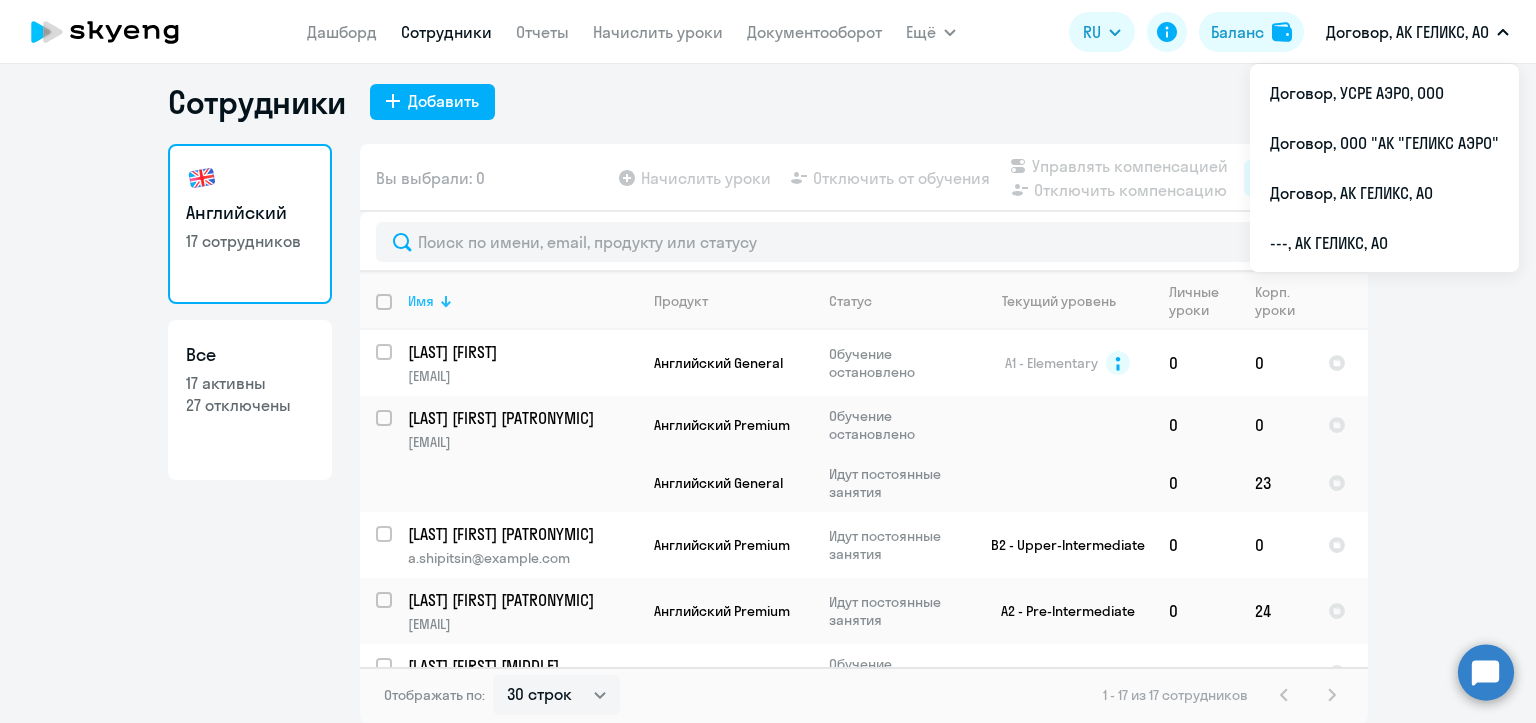 click on "Имя" 